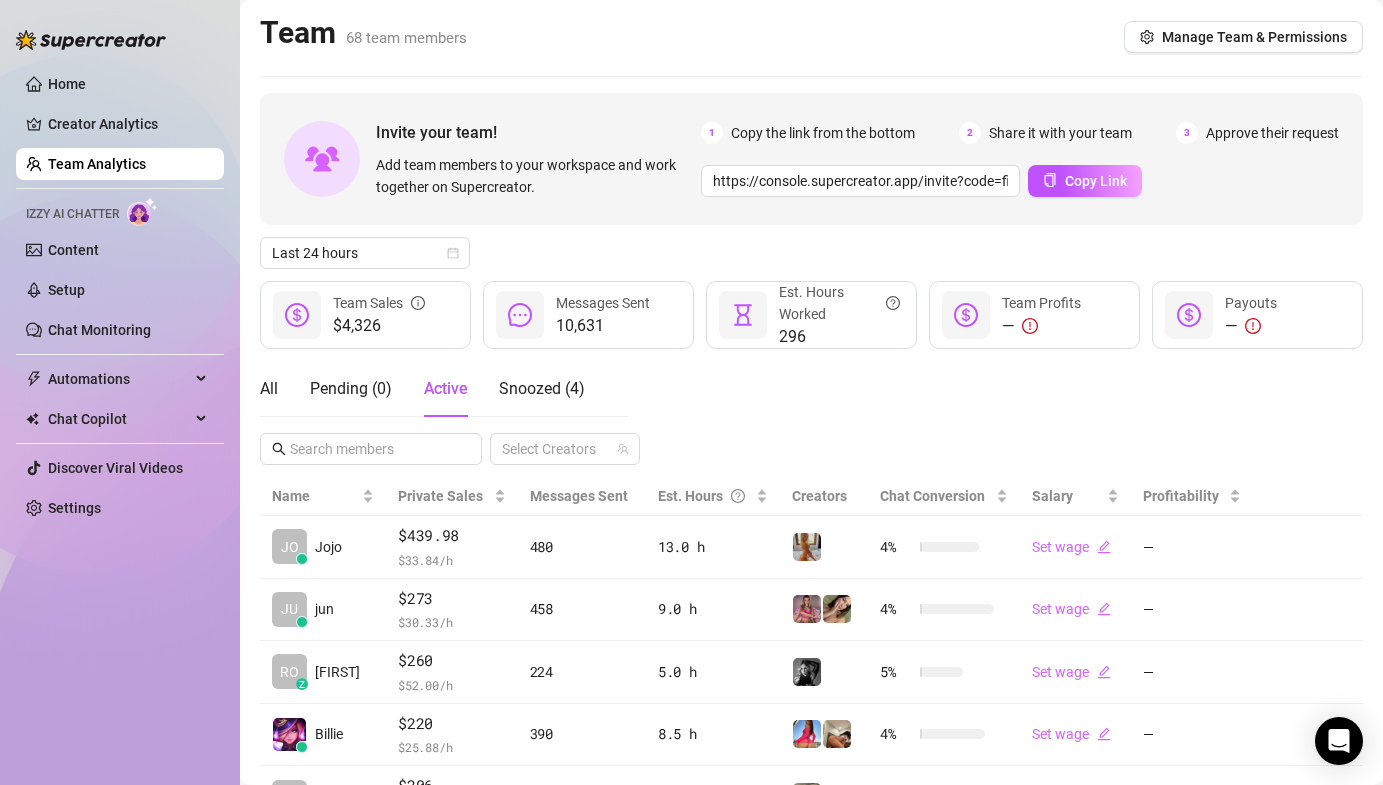 scroll, scrollTop: 0, scrollLeft: 0, axis: both 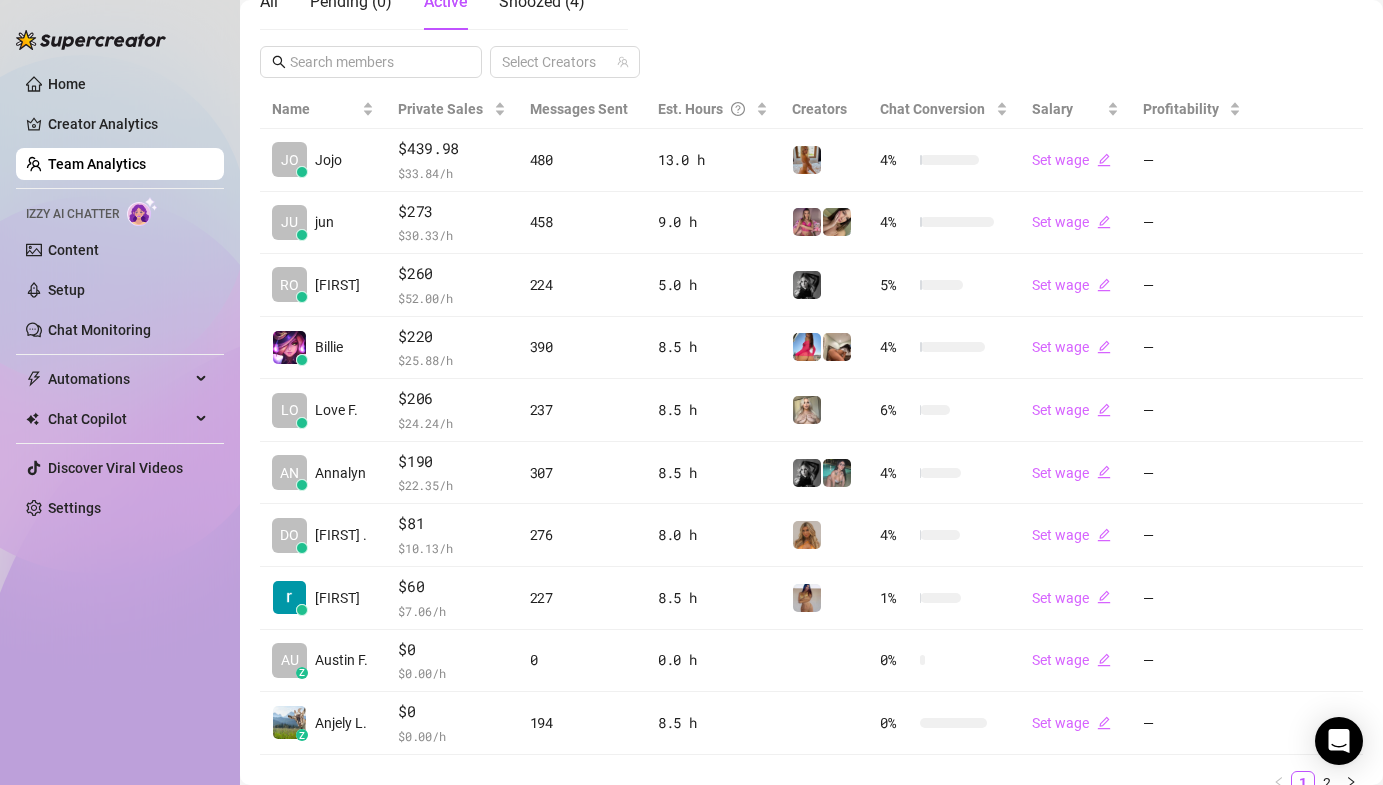 click on "Home Creator Analytics   Team Analytics Izzy AI Chatter Content Setup Chat Monitoring Automations Chat Copilot Discover Viral Videos Settings Izzy AI Chatter" at bounding box center [120, 383] 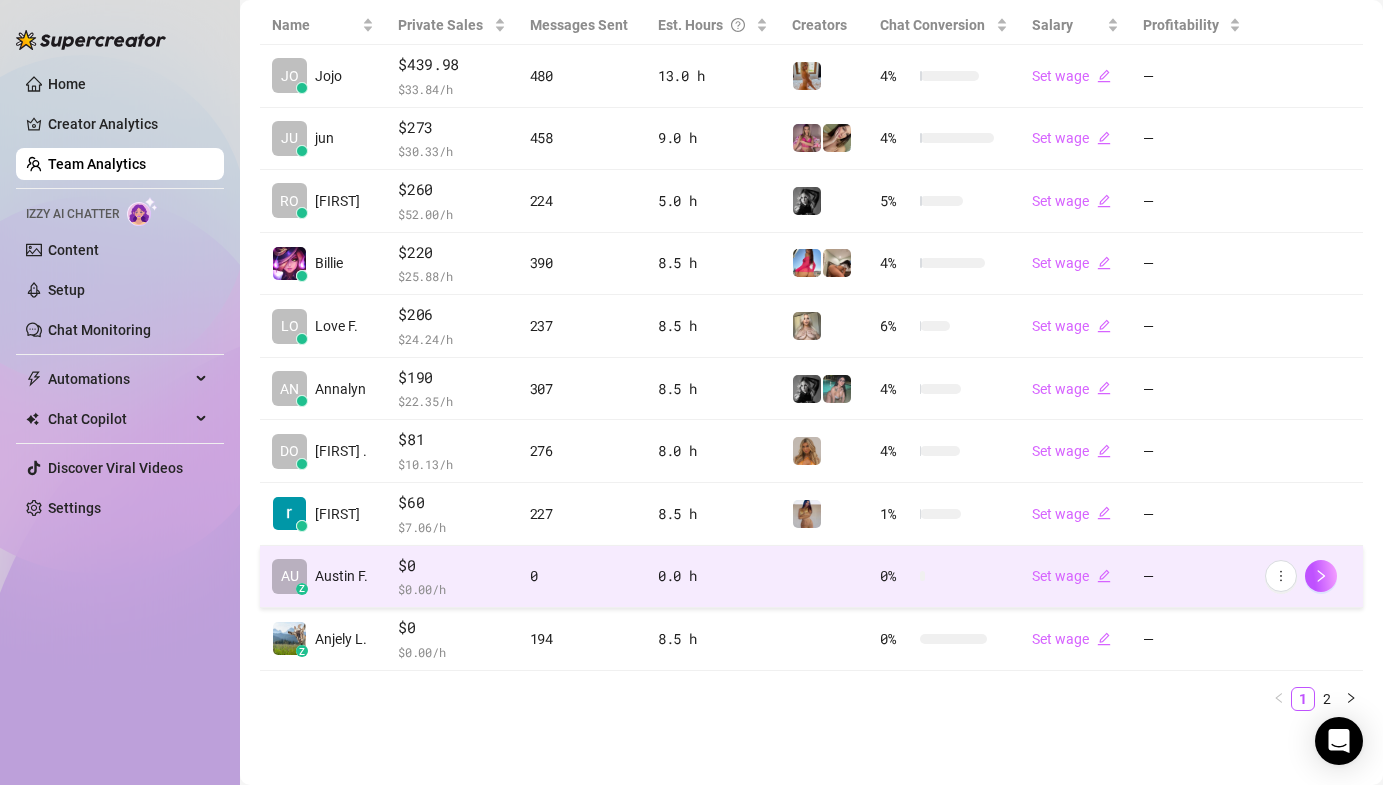 scroll, scrollTop: 472, scrollLeft: 0, axis: vertical 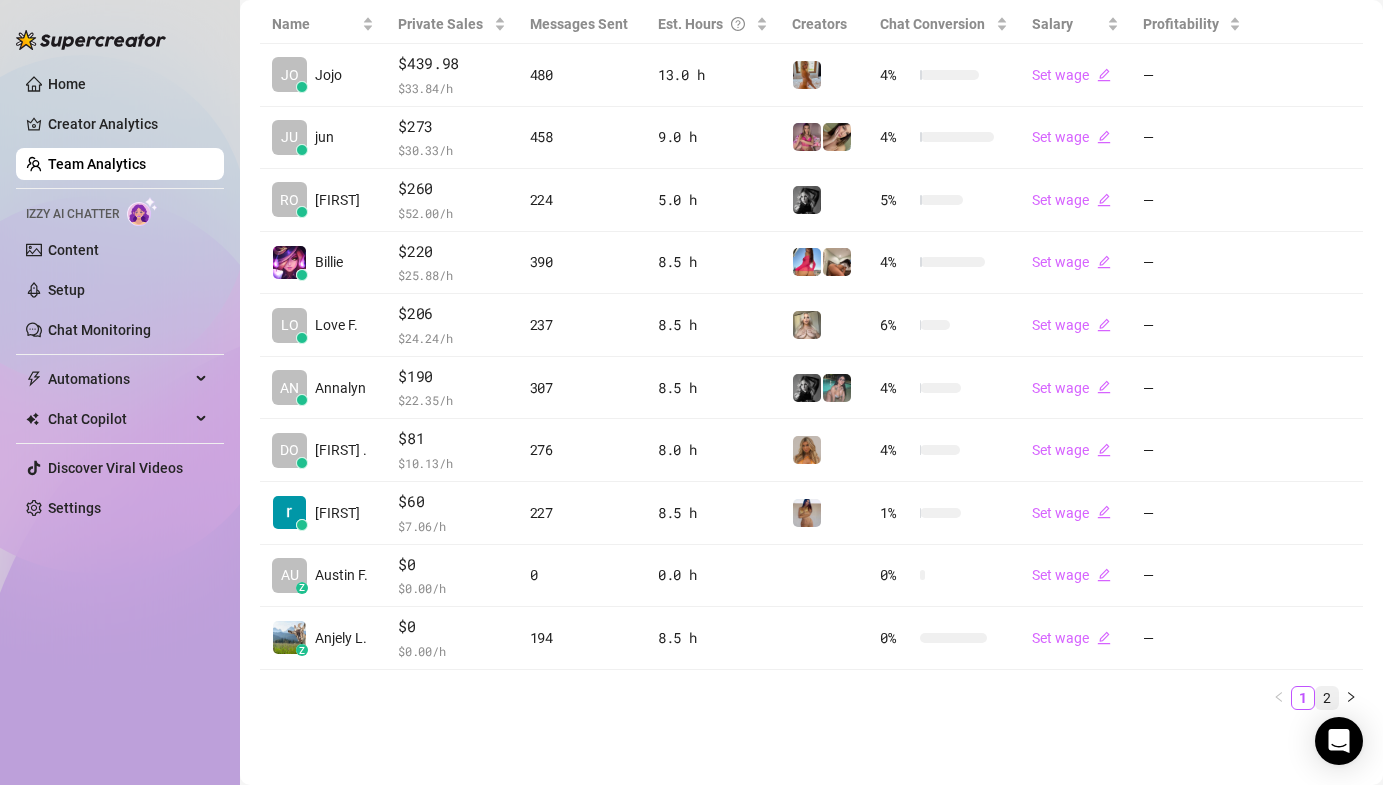 click on "2" at bounding box center (1327, 698) 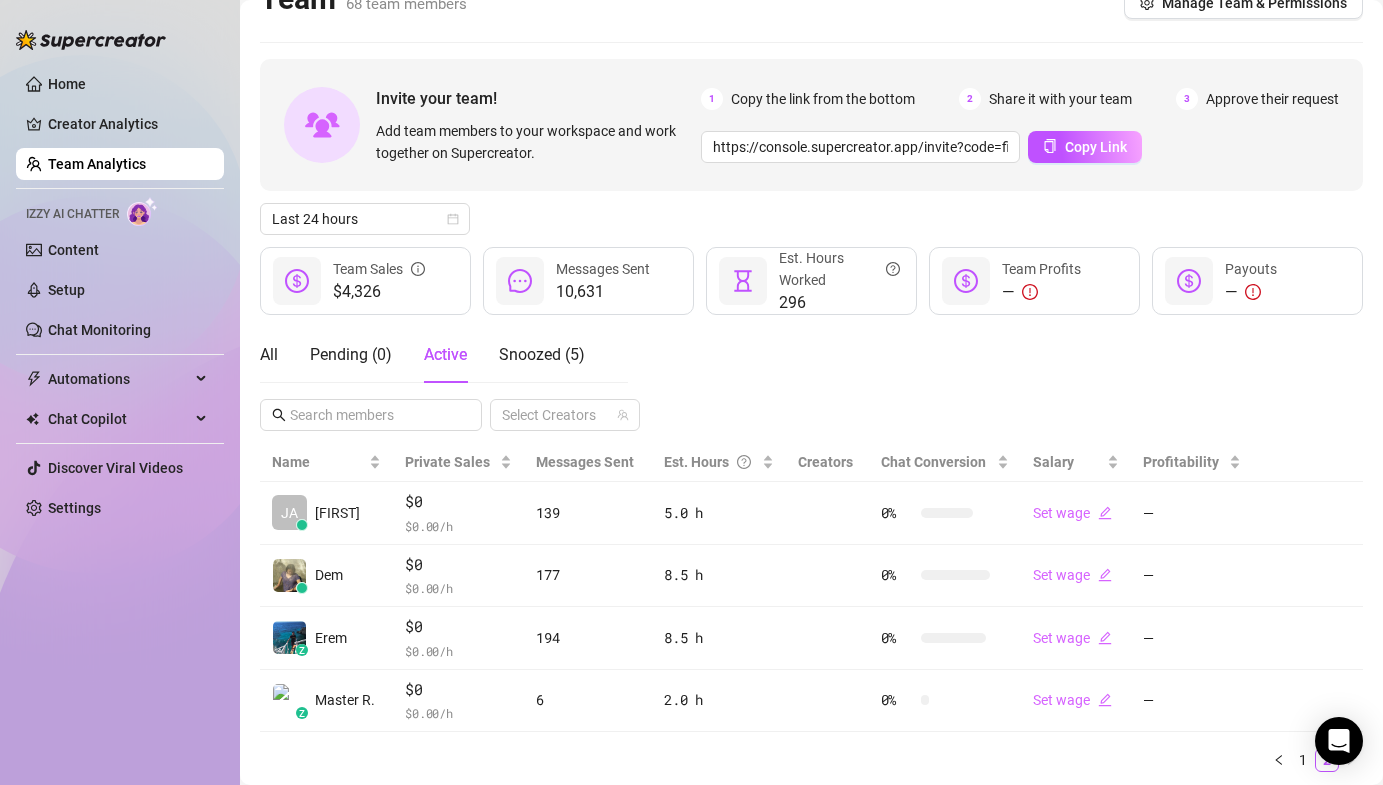 scroll, scrollTop: 97, scrollLeft: 0, axis: vertical 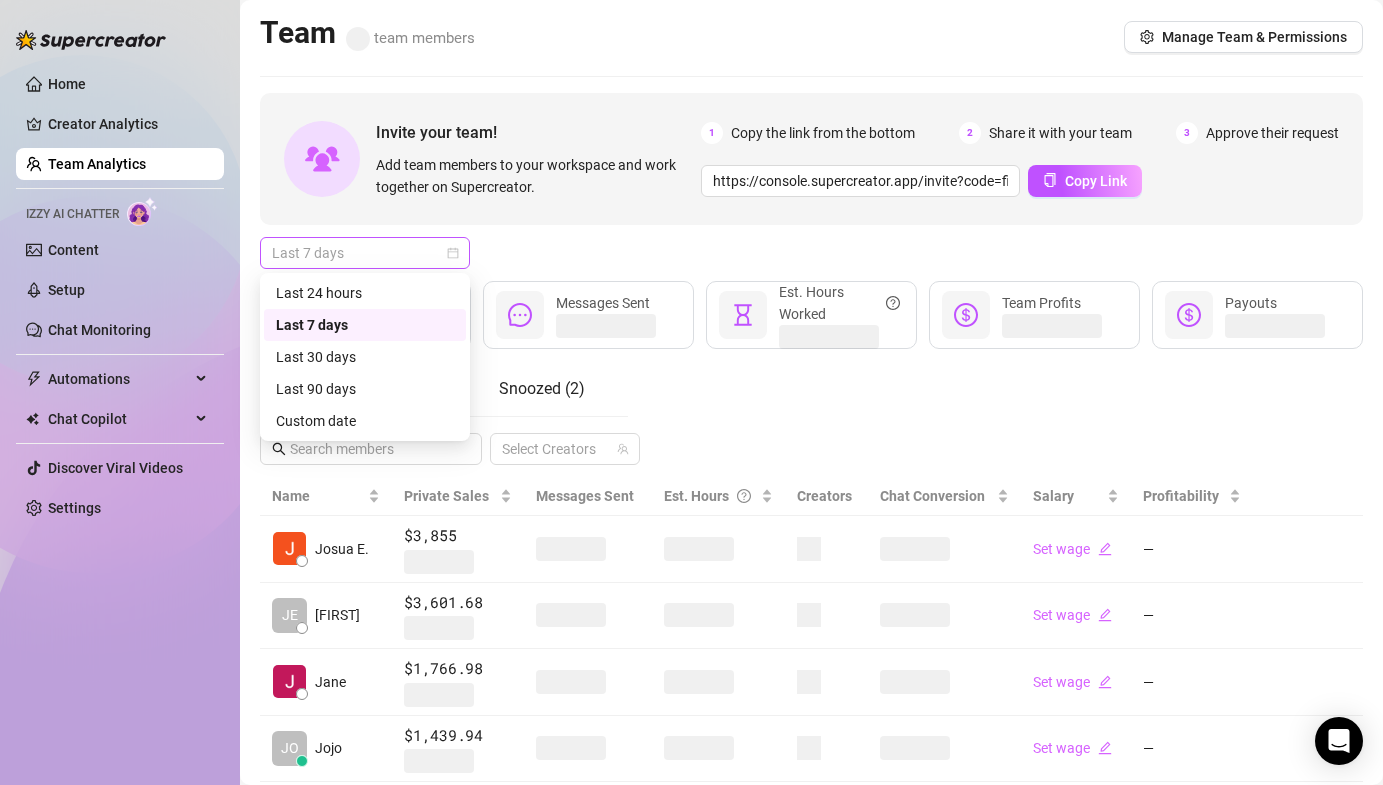 click on "Last 7 days" at bounding box center (365, 253) 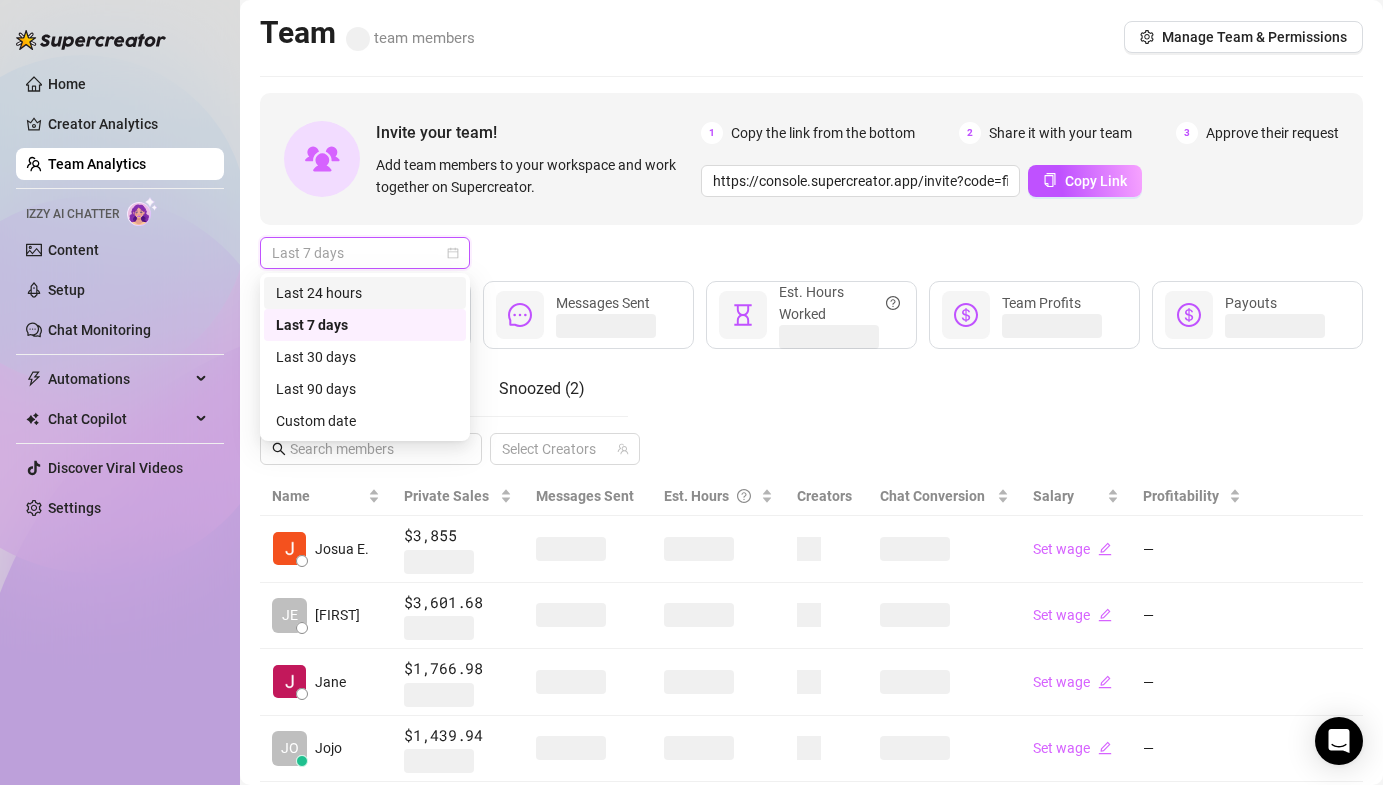 drag, startPoint x: 342, startPoint y: 287, endPoint x: 383, endPoint y: 311, distance: 47.507893 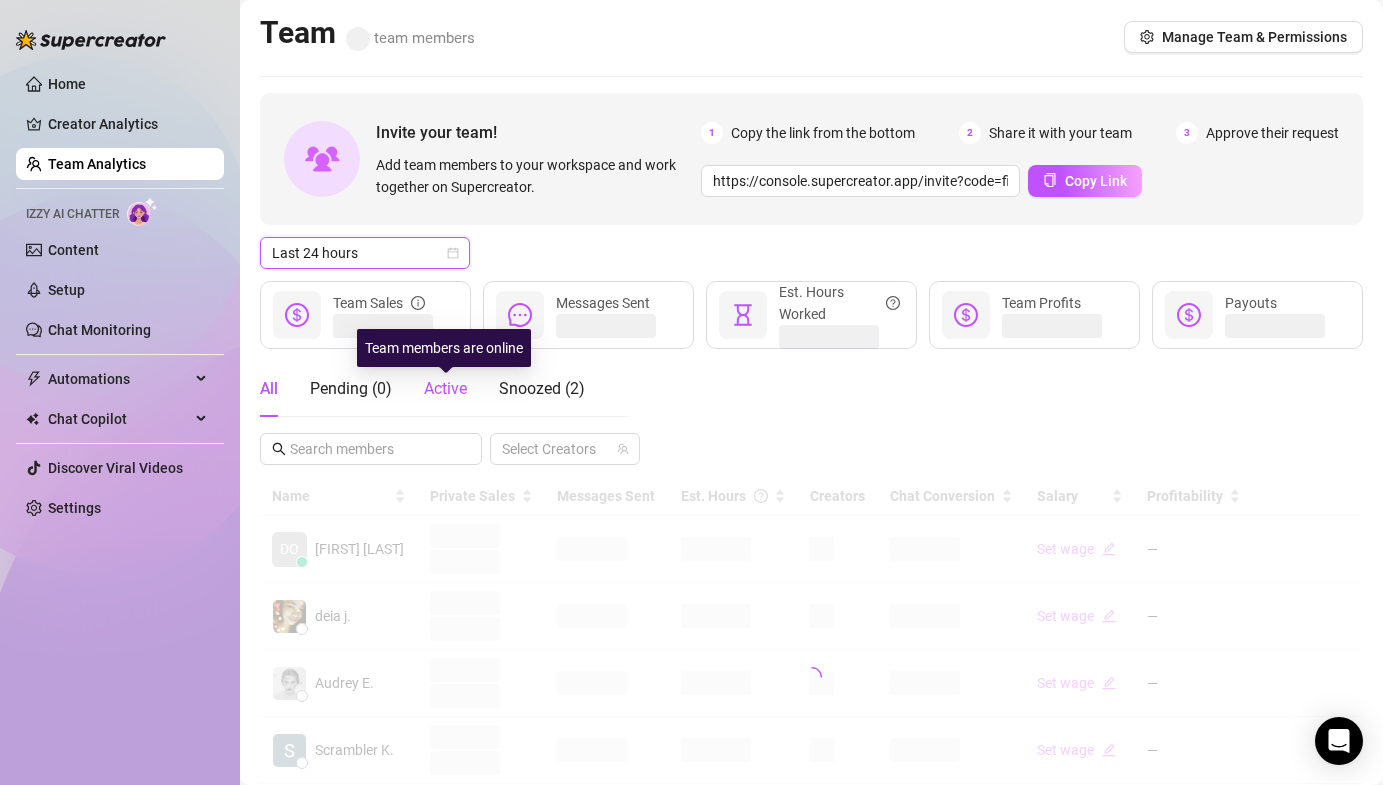click on "Active" at bounding box center [445, 388] 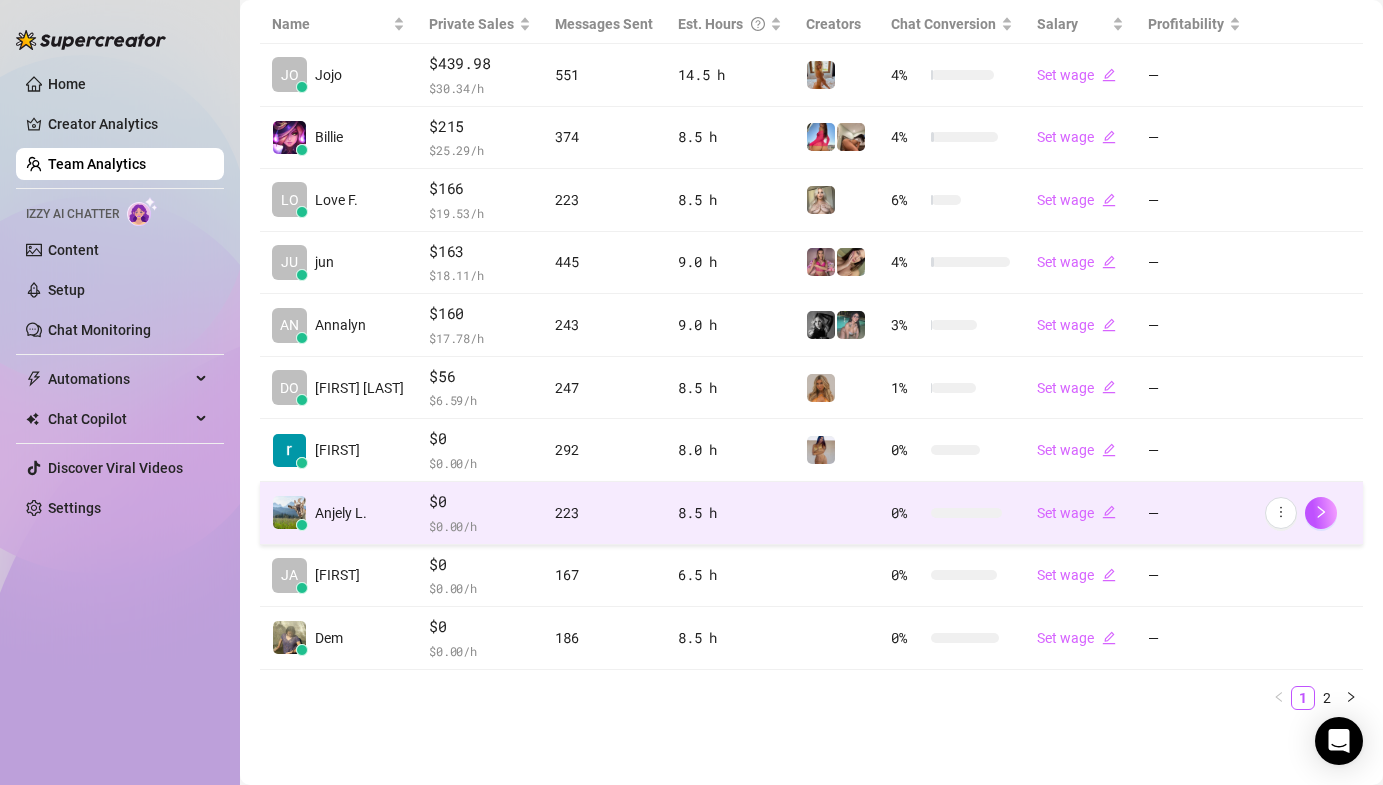 scroll, scrollTop: 472, scrollLeft: 0, axis: vertical 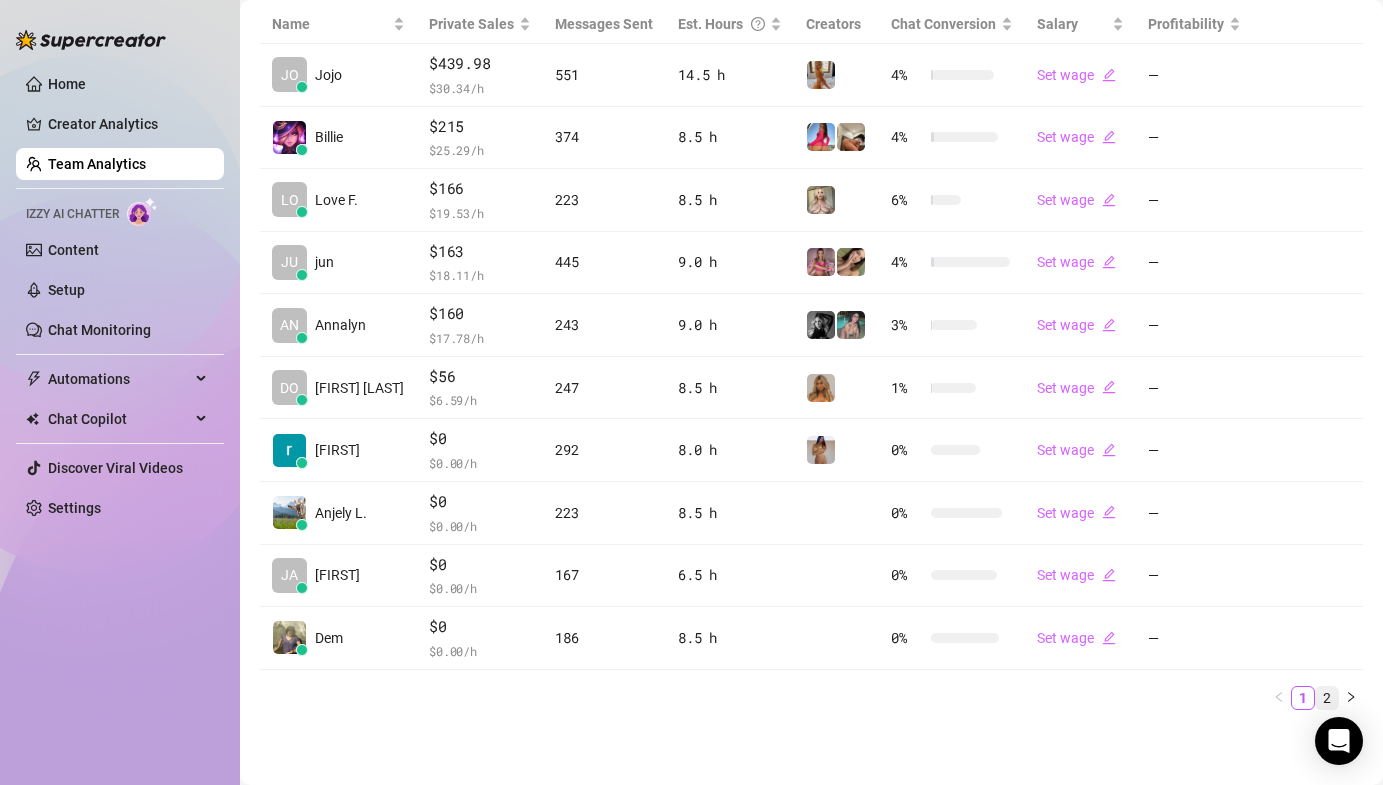 click on "2" at bounding box center [1327, 698] 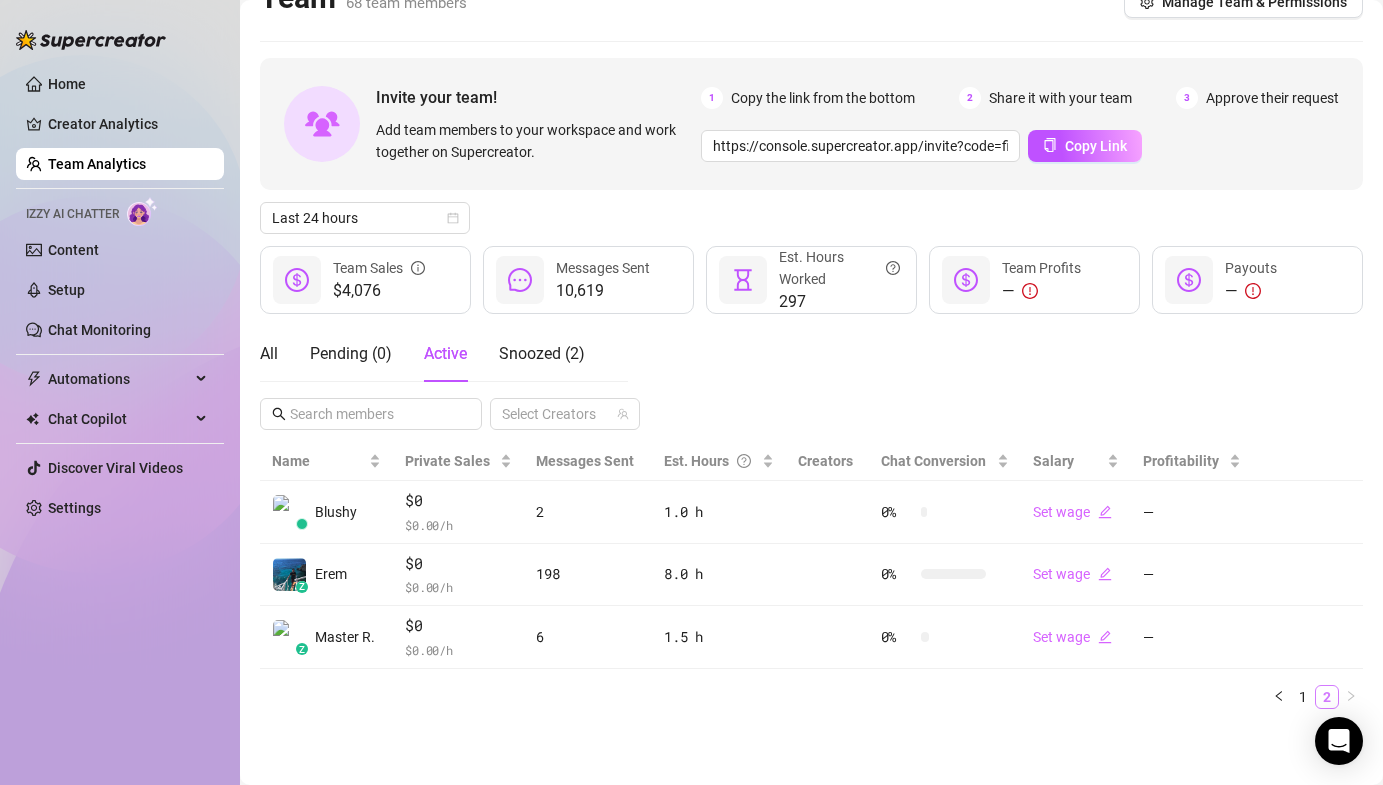scroll, scrollTop: 34, scrollLeft: 0, axis: vertical 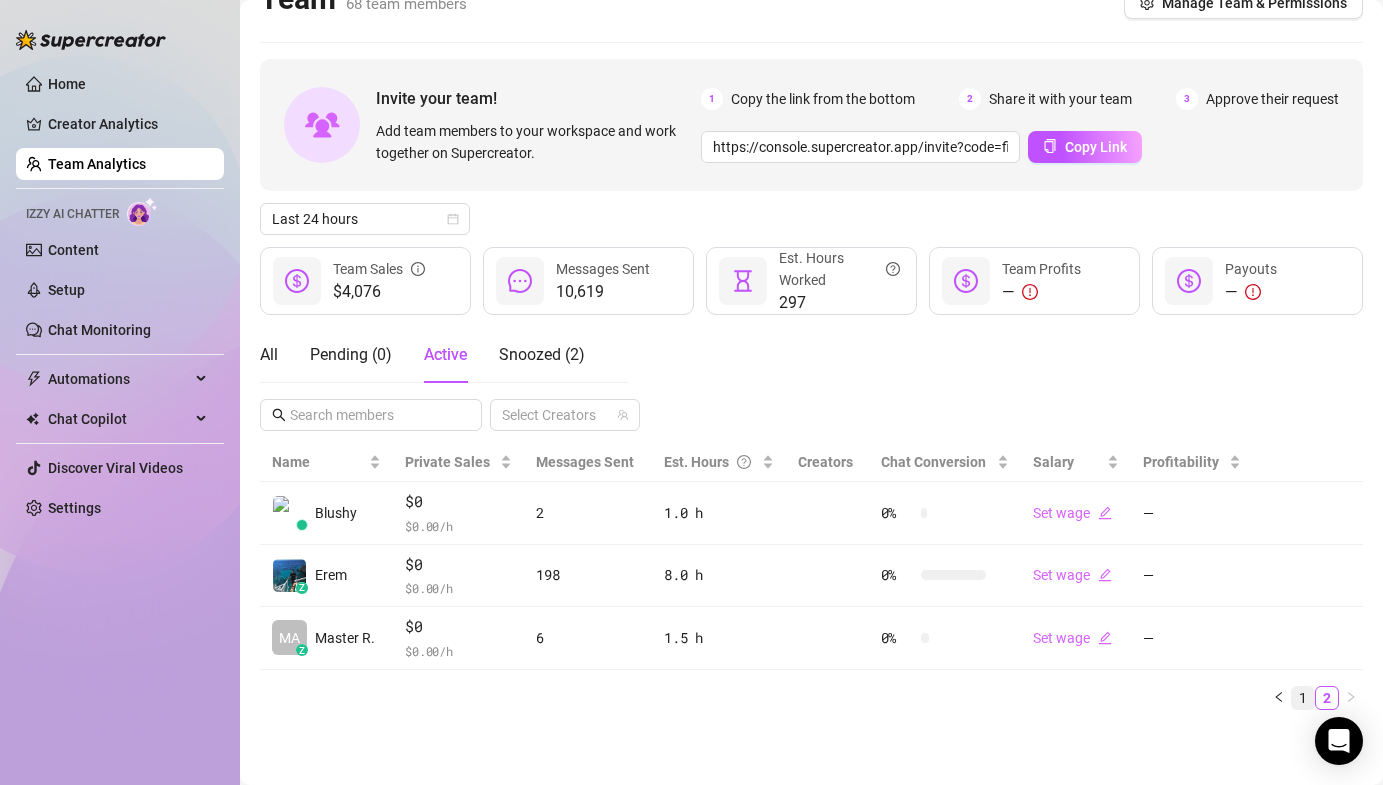 click on "1" at bounding box center (1303, 698) 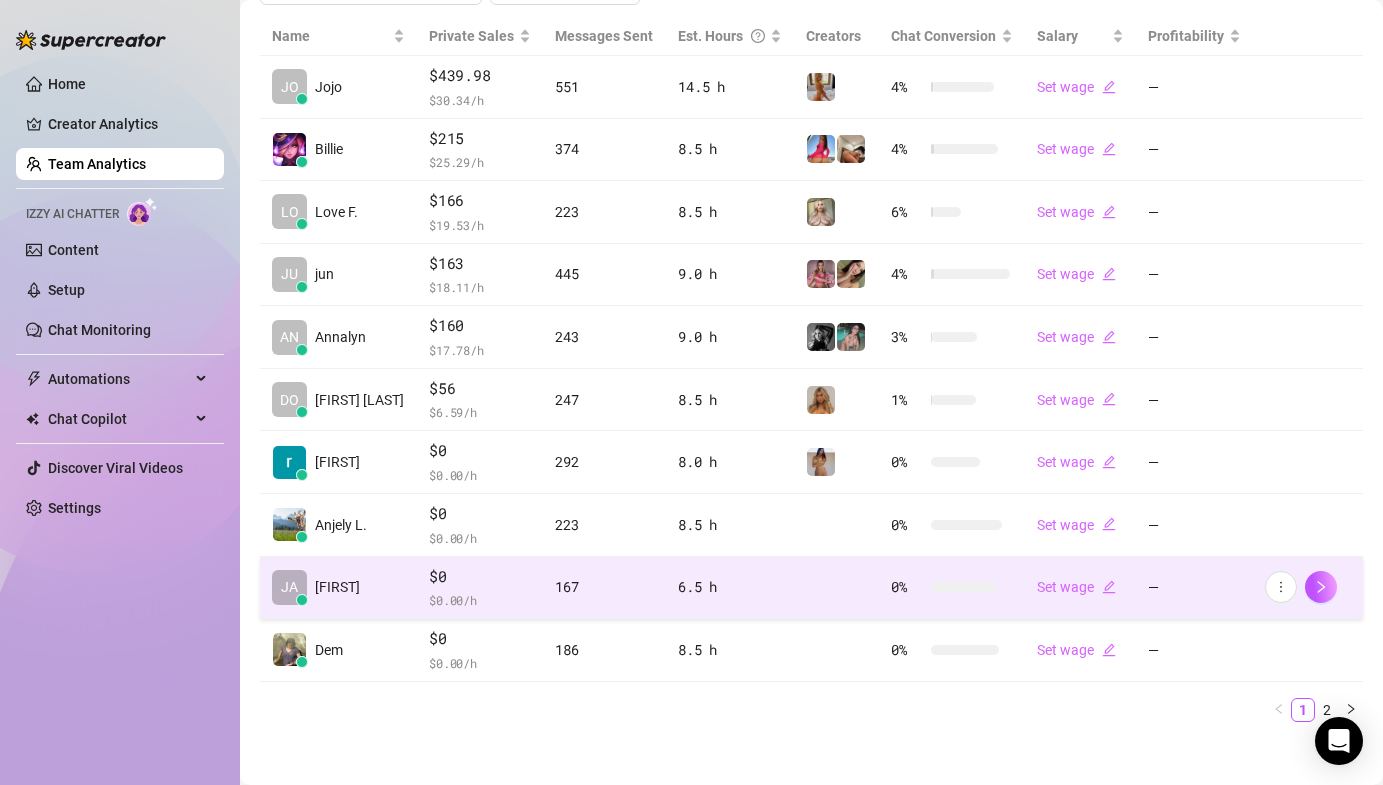 scroll, scrollTop: 445, scrollLeft: 0, axis: vertical 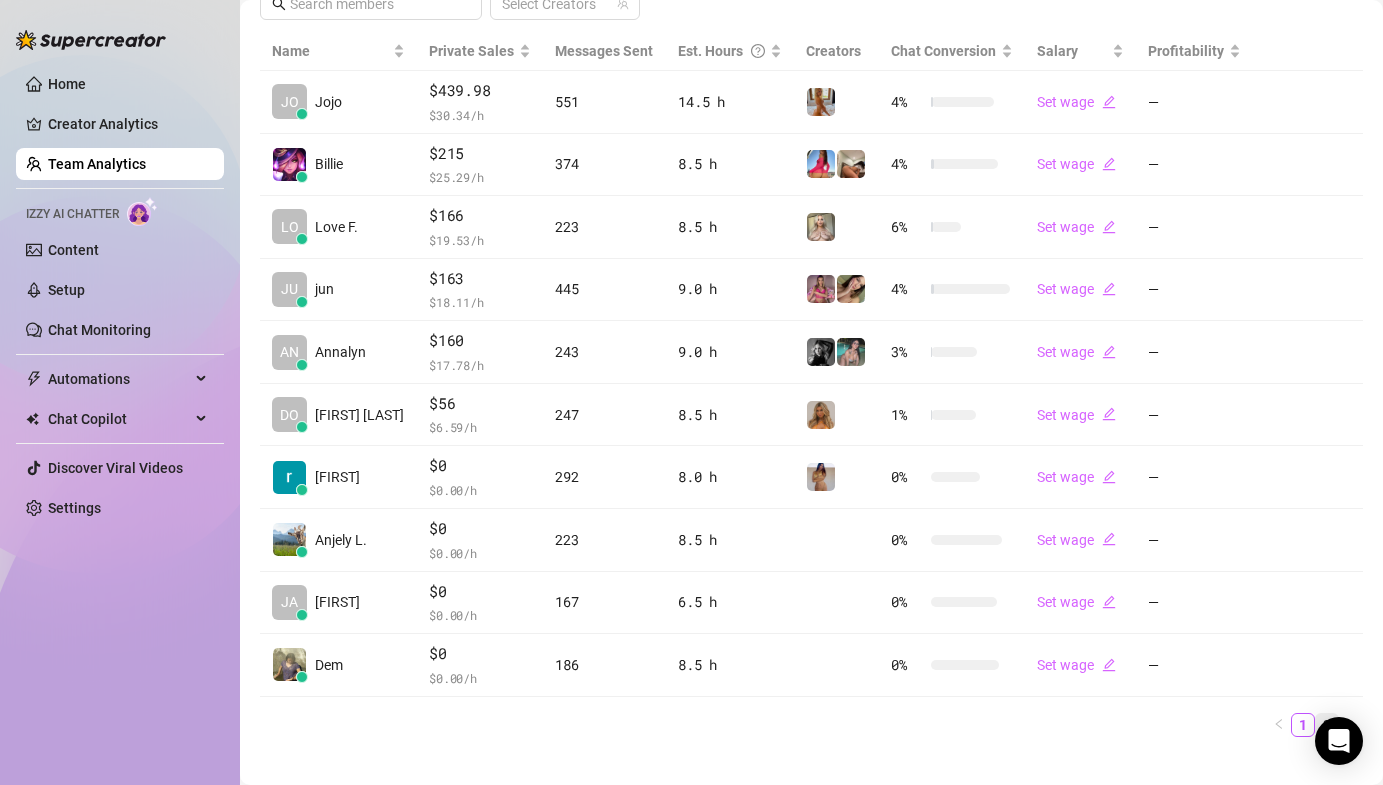 click on "2" at bounding box center (1327, 725) 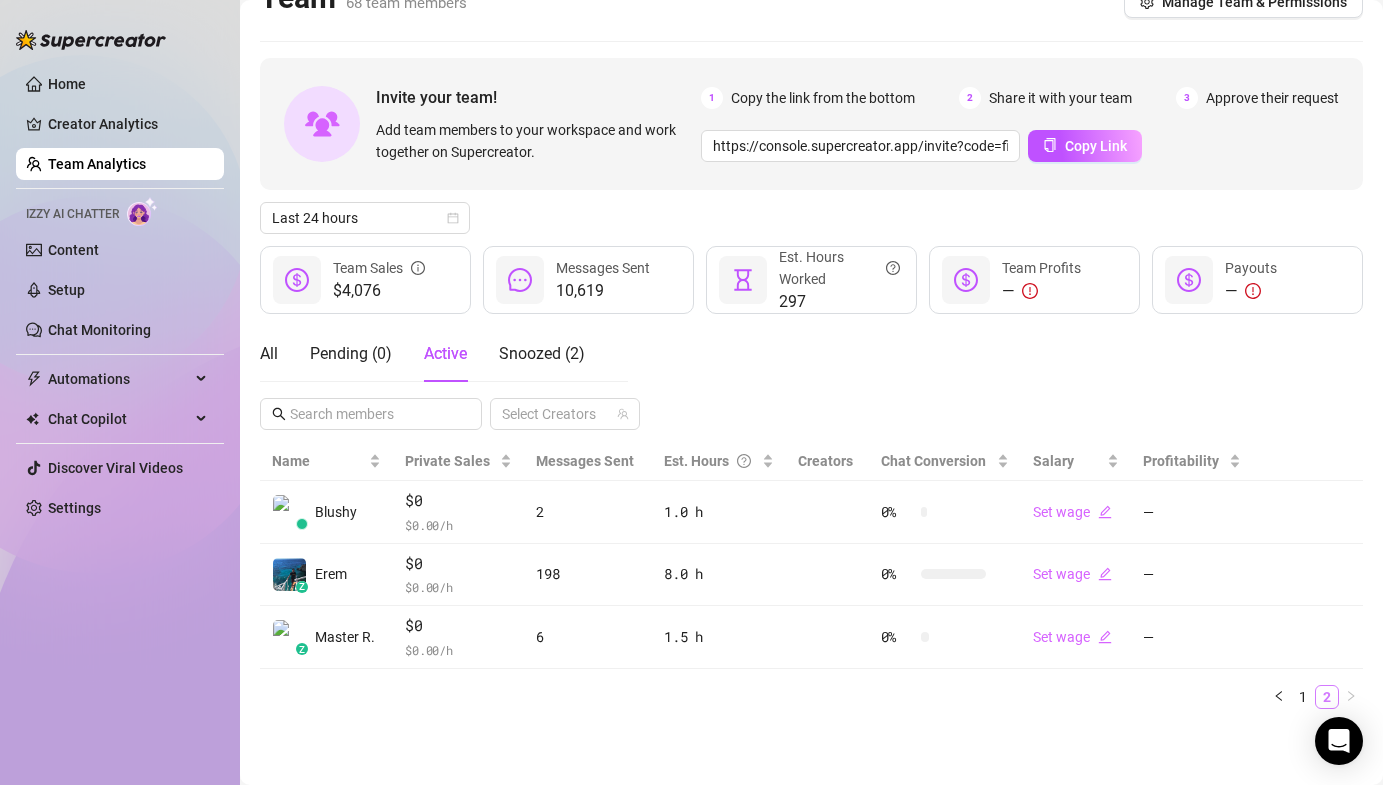 scroll, scrollTop: 34, scrollLeft: 0, axis: vertical 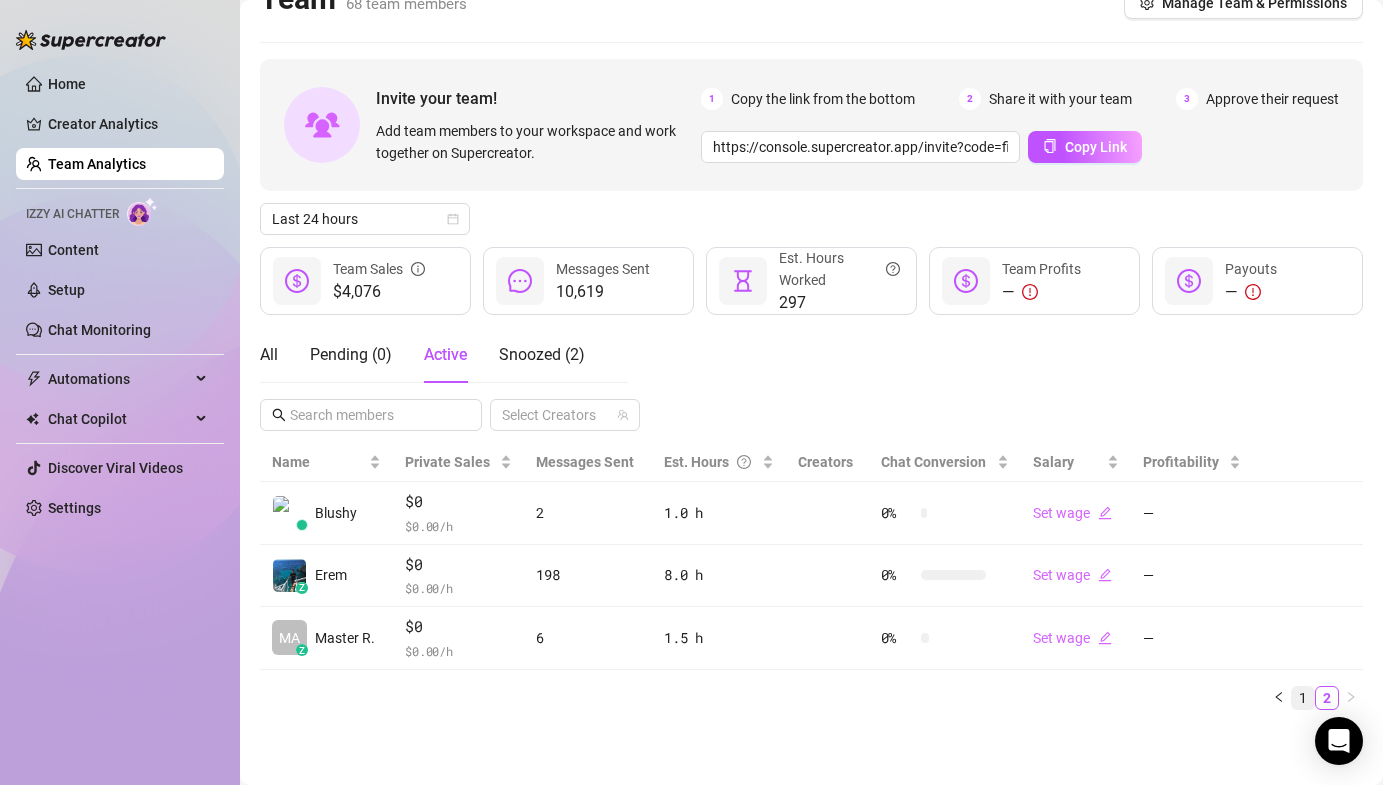 click on "1" at bounding box center [1303, 698] 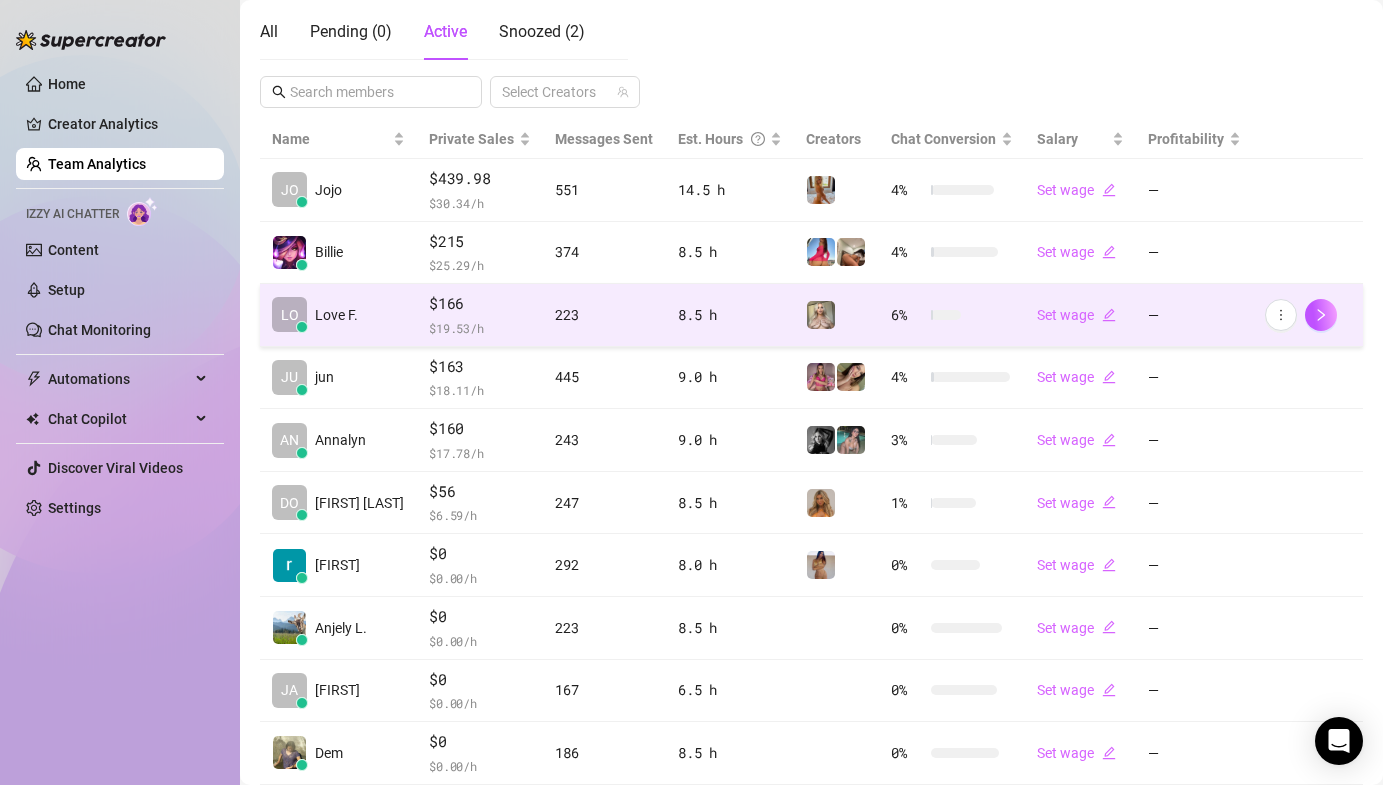 scroll, scrollTop: 346, scrollLeft: 0, axis: vertical 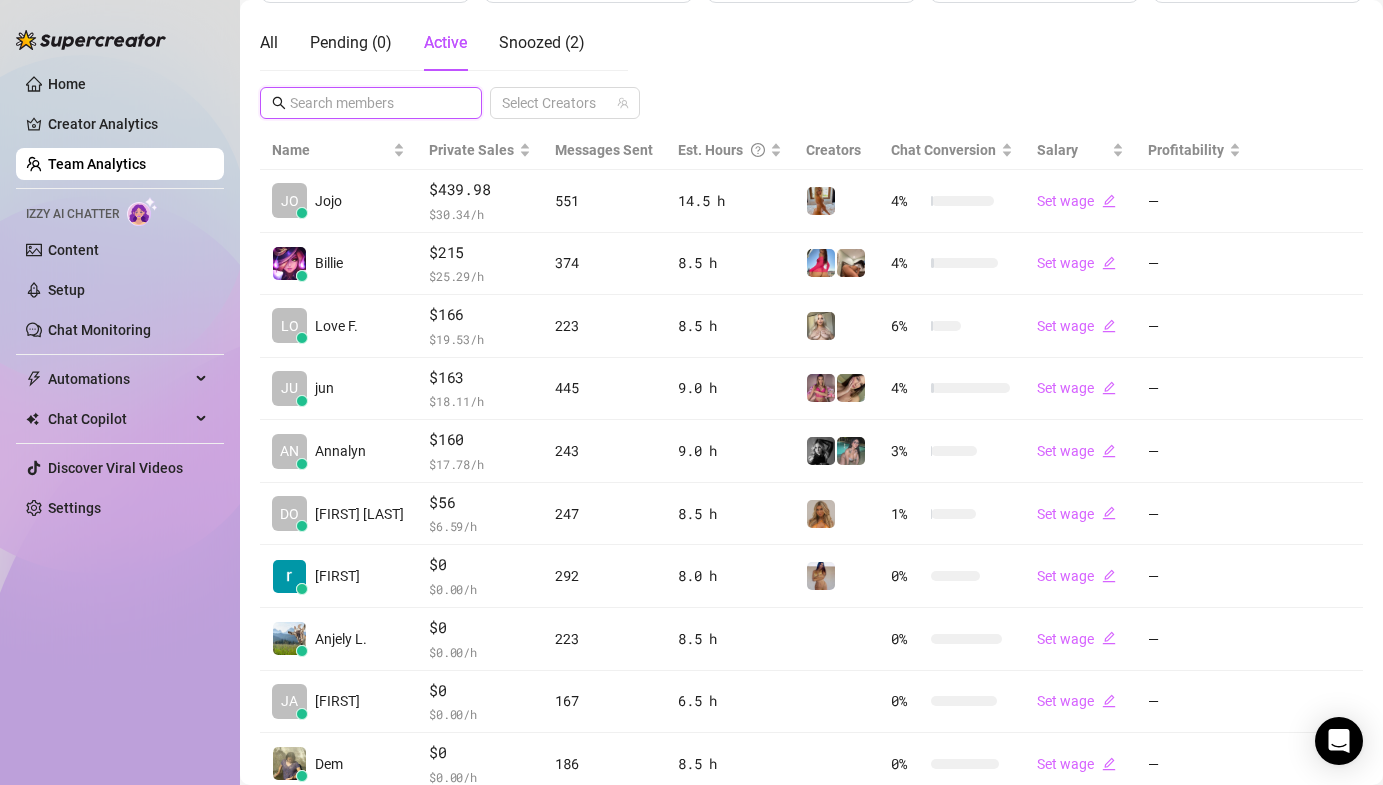 click at bounding box center [372, 103] 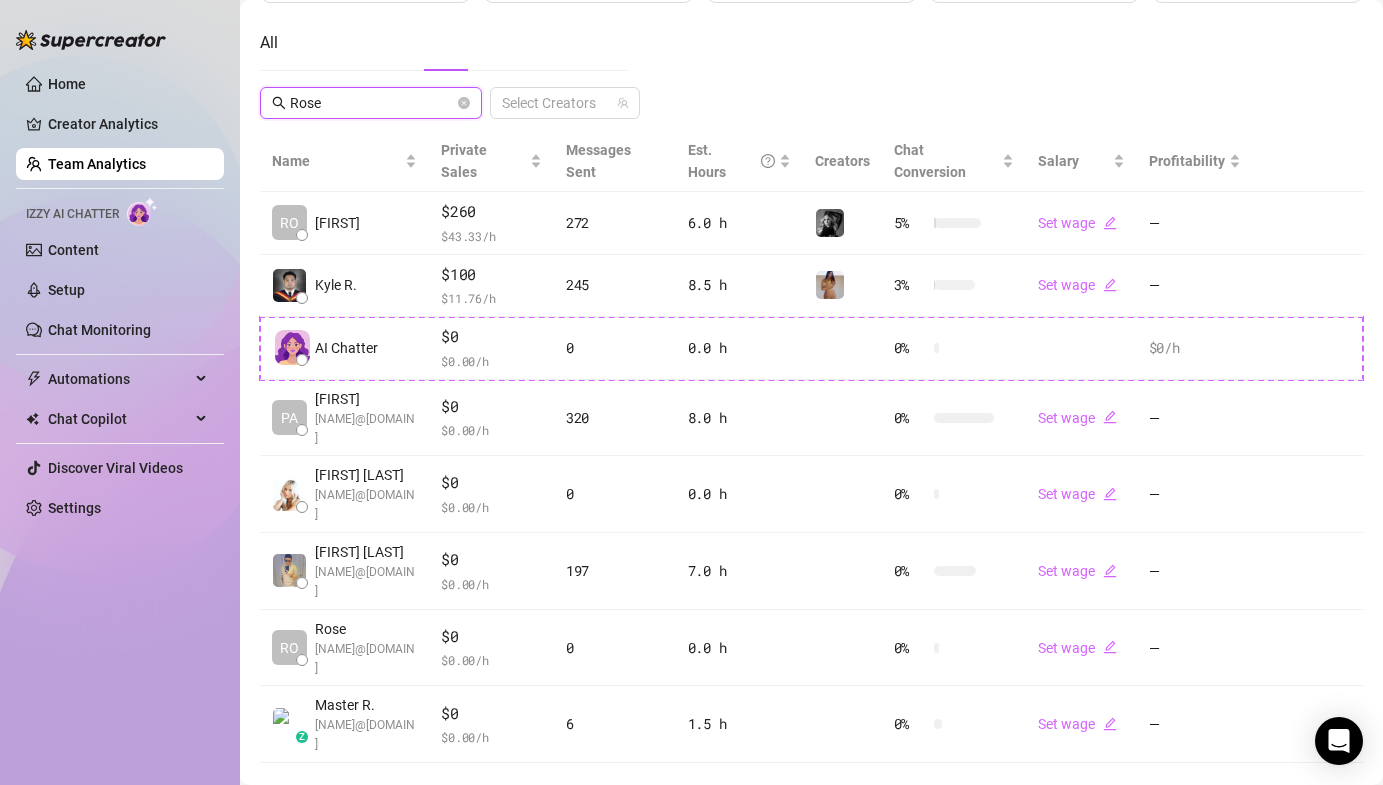 scroll, scrollTop: 15, scrollLeft: 0, axis: vertical 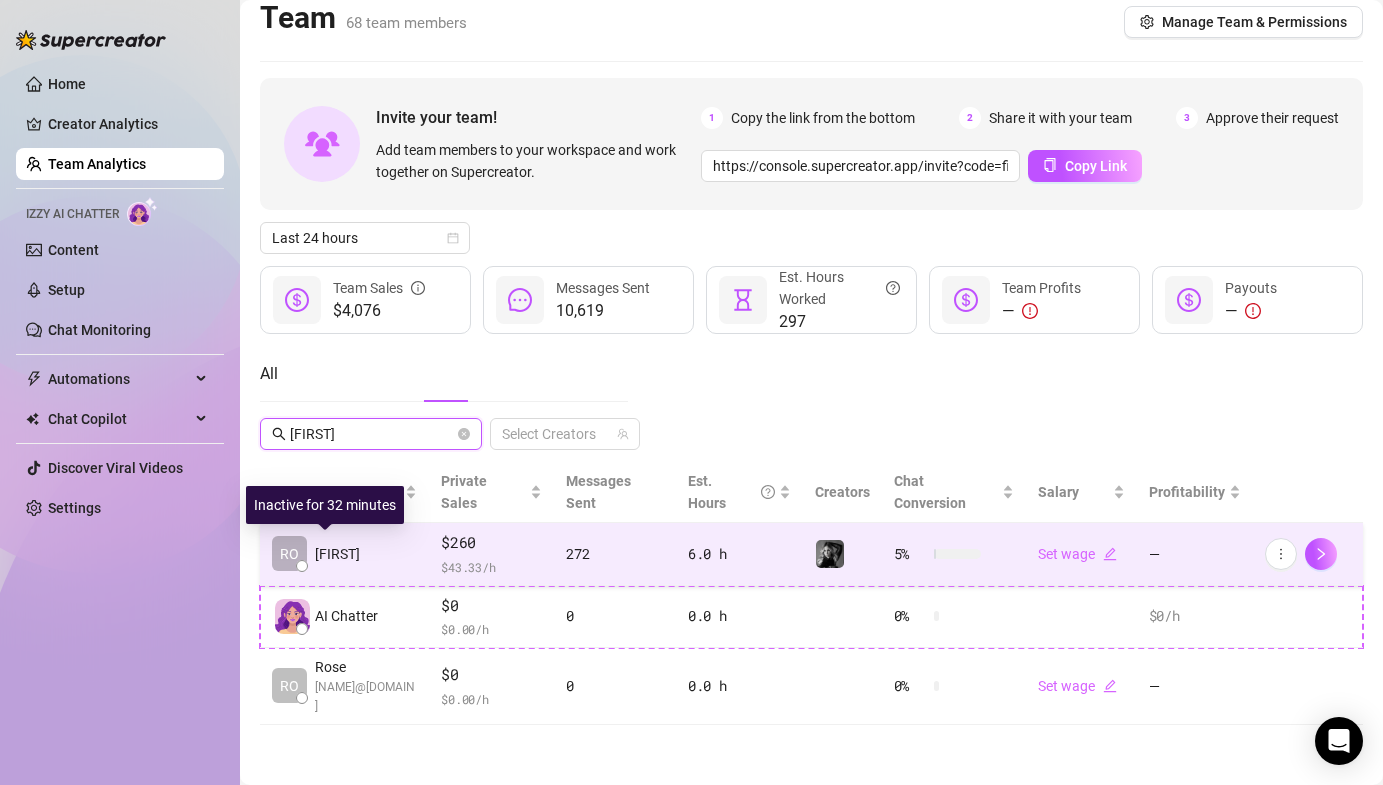 type on "Rosem" 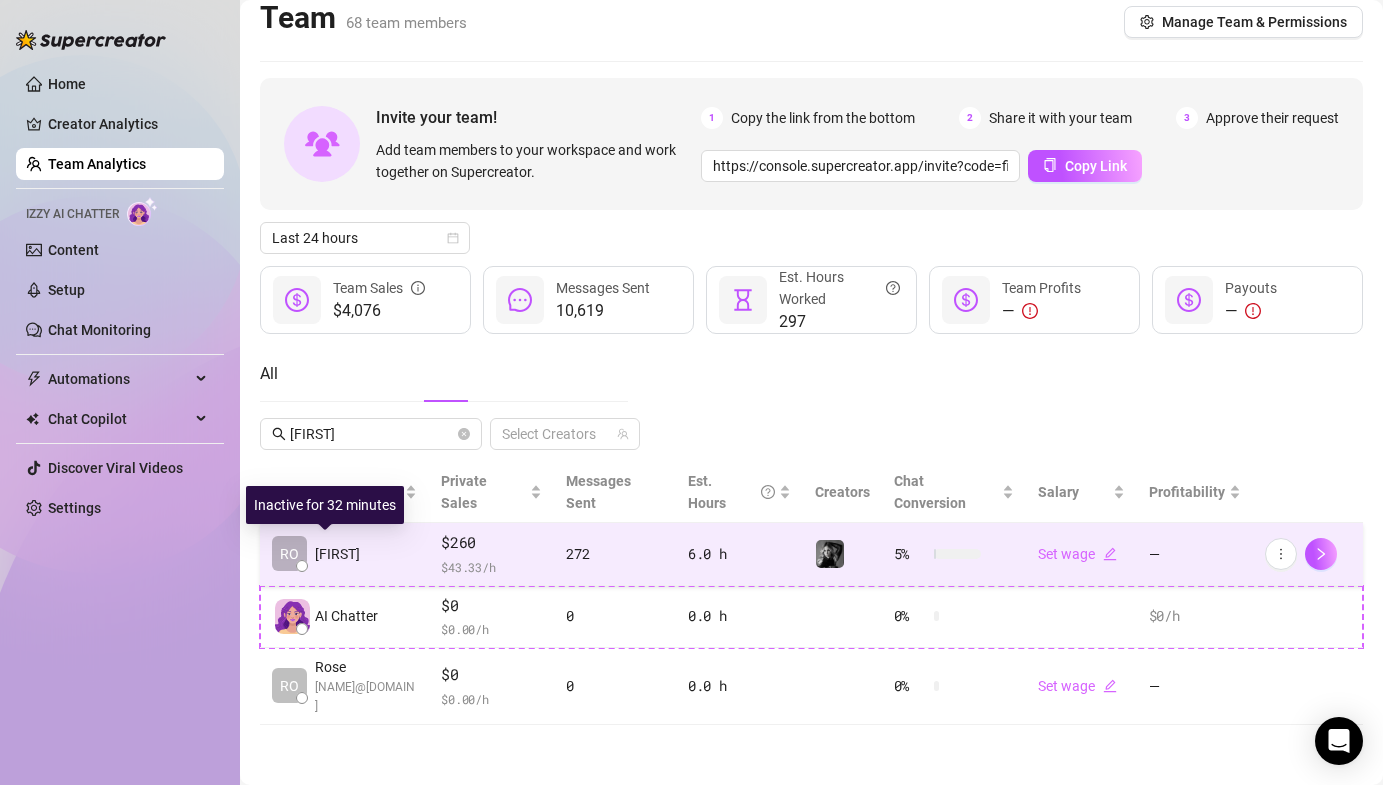 click on "RO" at bounding box center [289, 553] 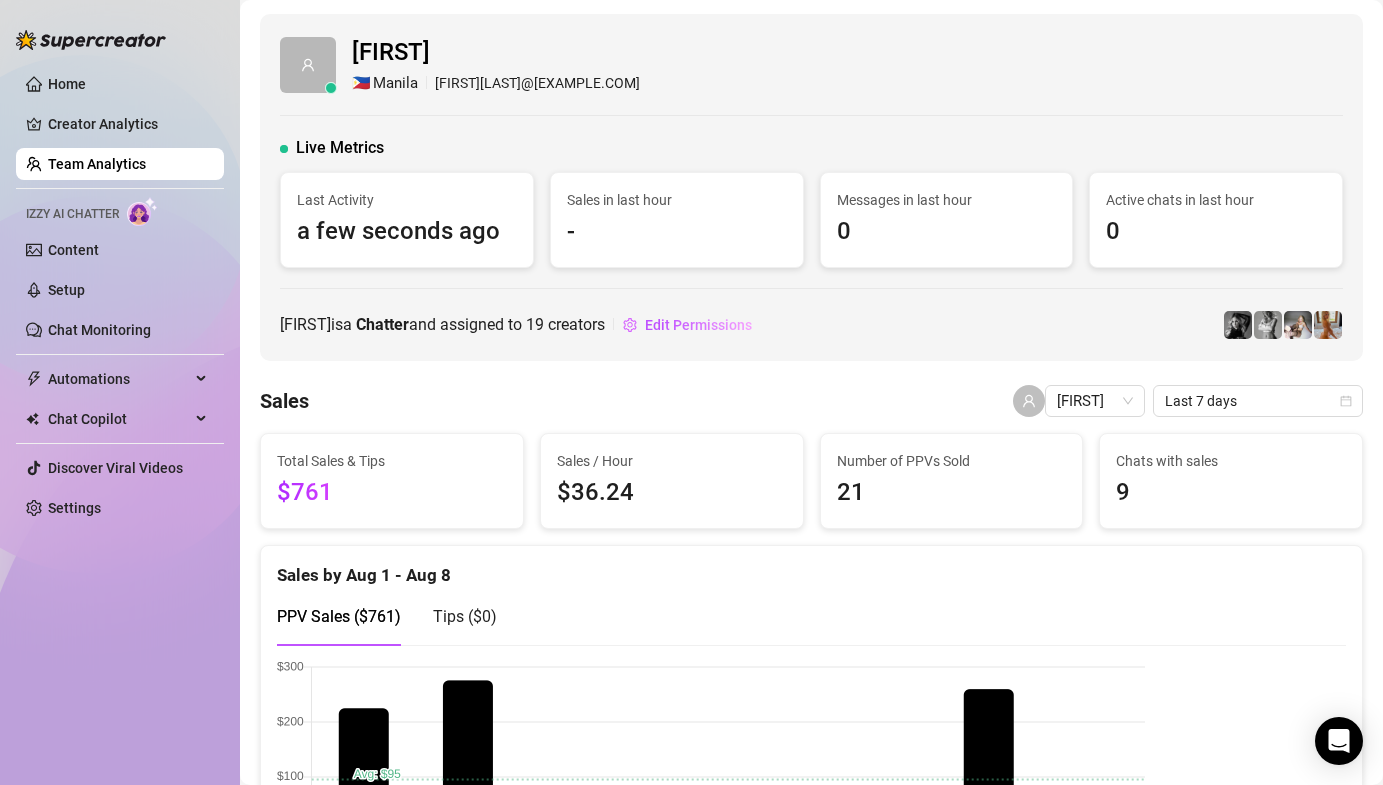 scroll, scrollTop: 0, scrollLeft: 0, axis: both 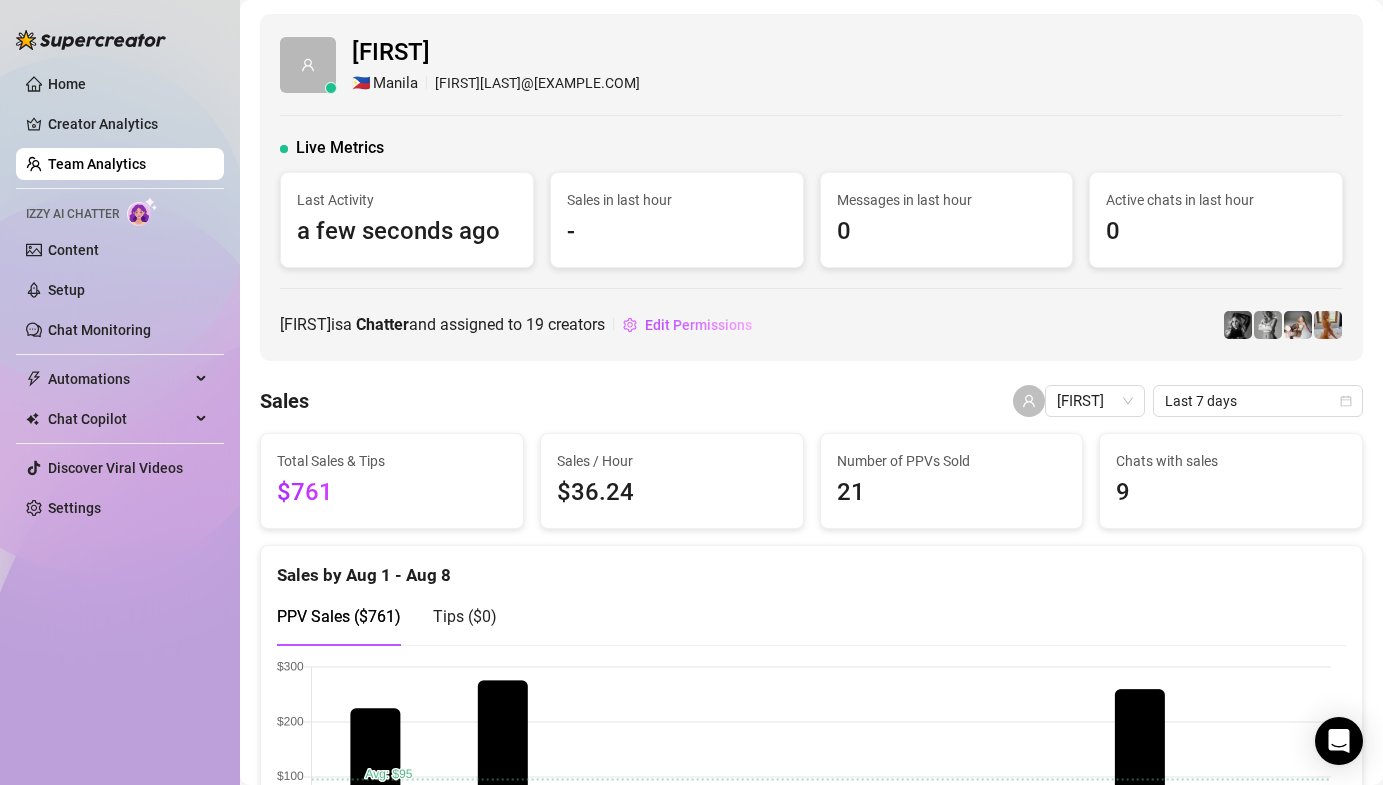click on "Team Analytics" at bounding box center [97, 164] 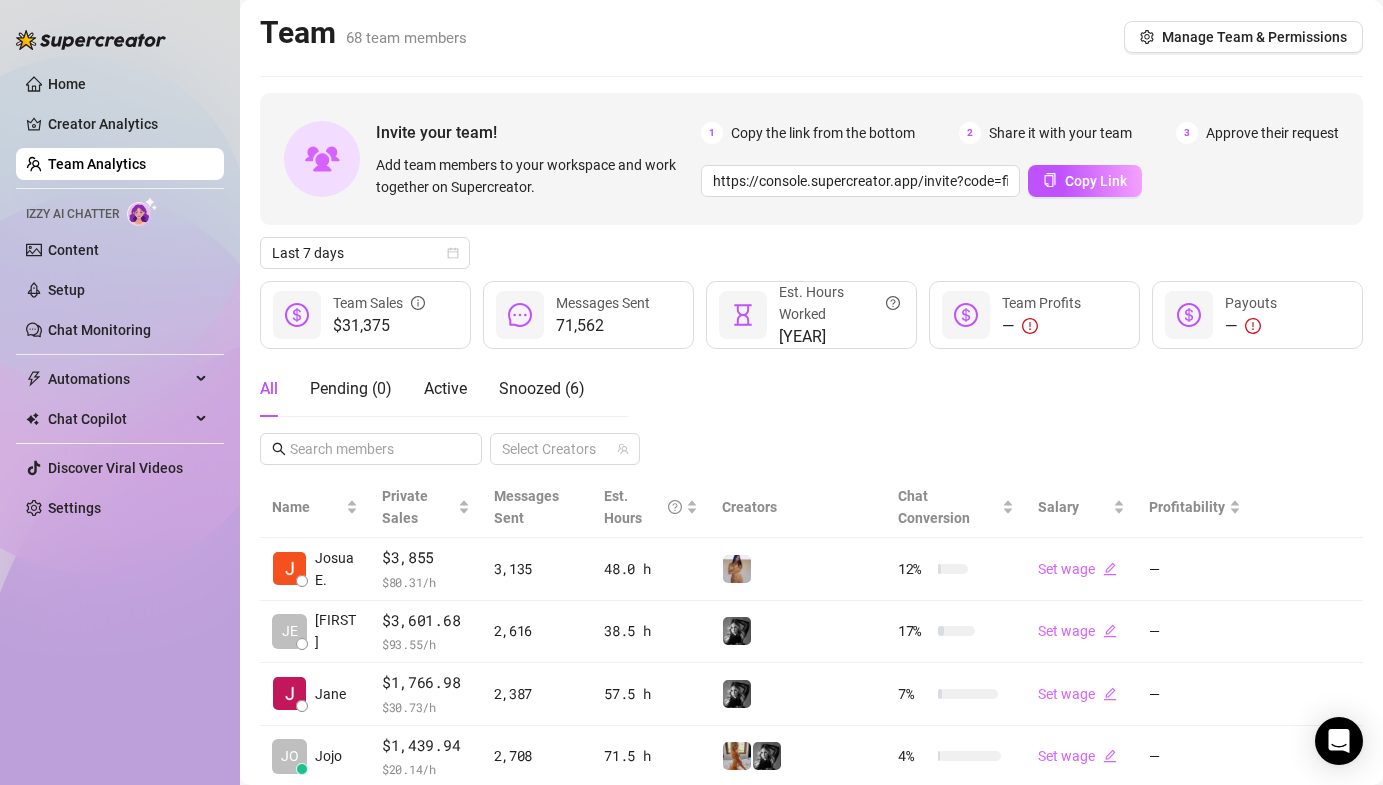 click on "All Pending ( 0 ) Active Snoozed ( 6 )   Select Creators" at bounding box center [811, 413] 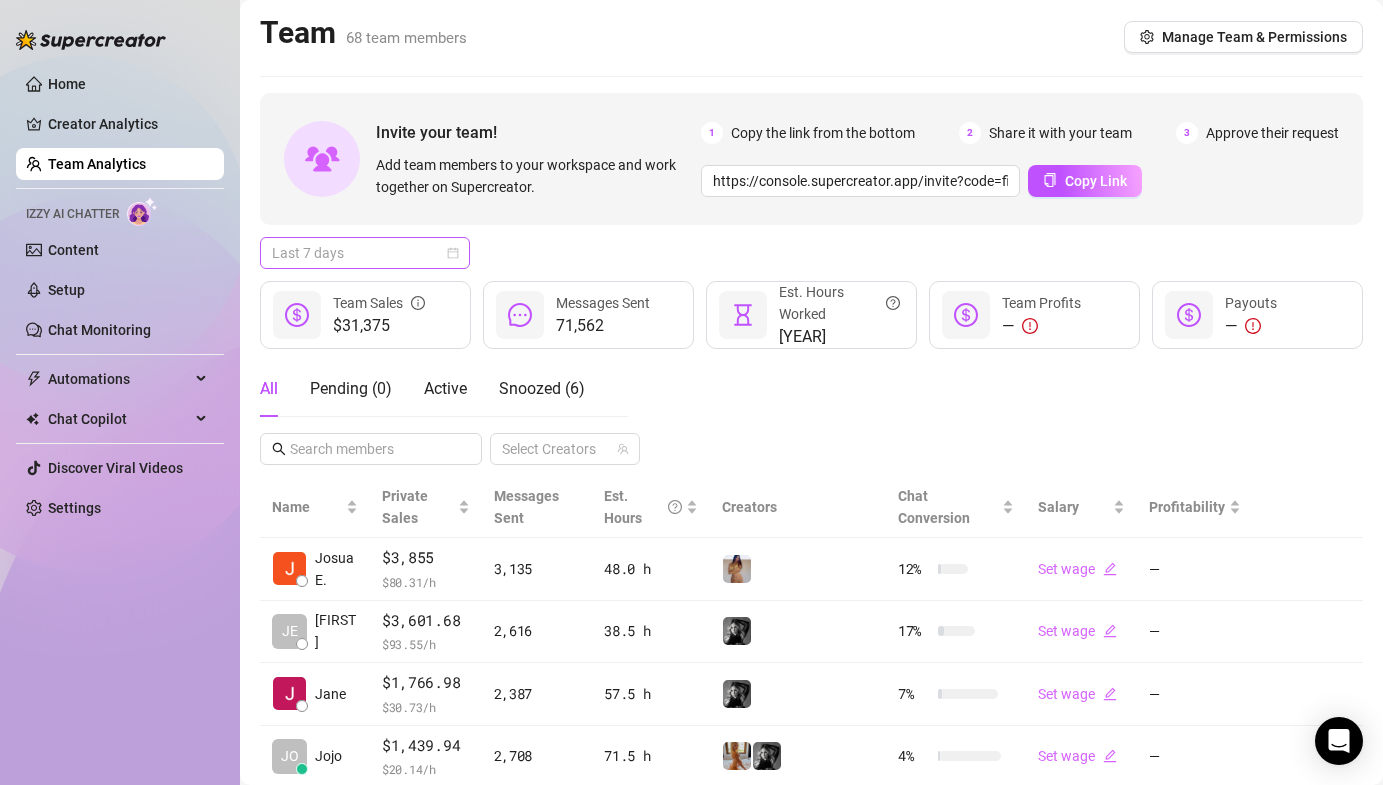 click on "Last 7 days" at bounding box center [365, 253] 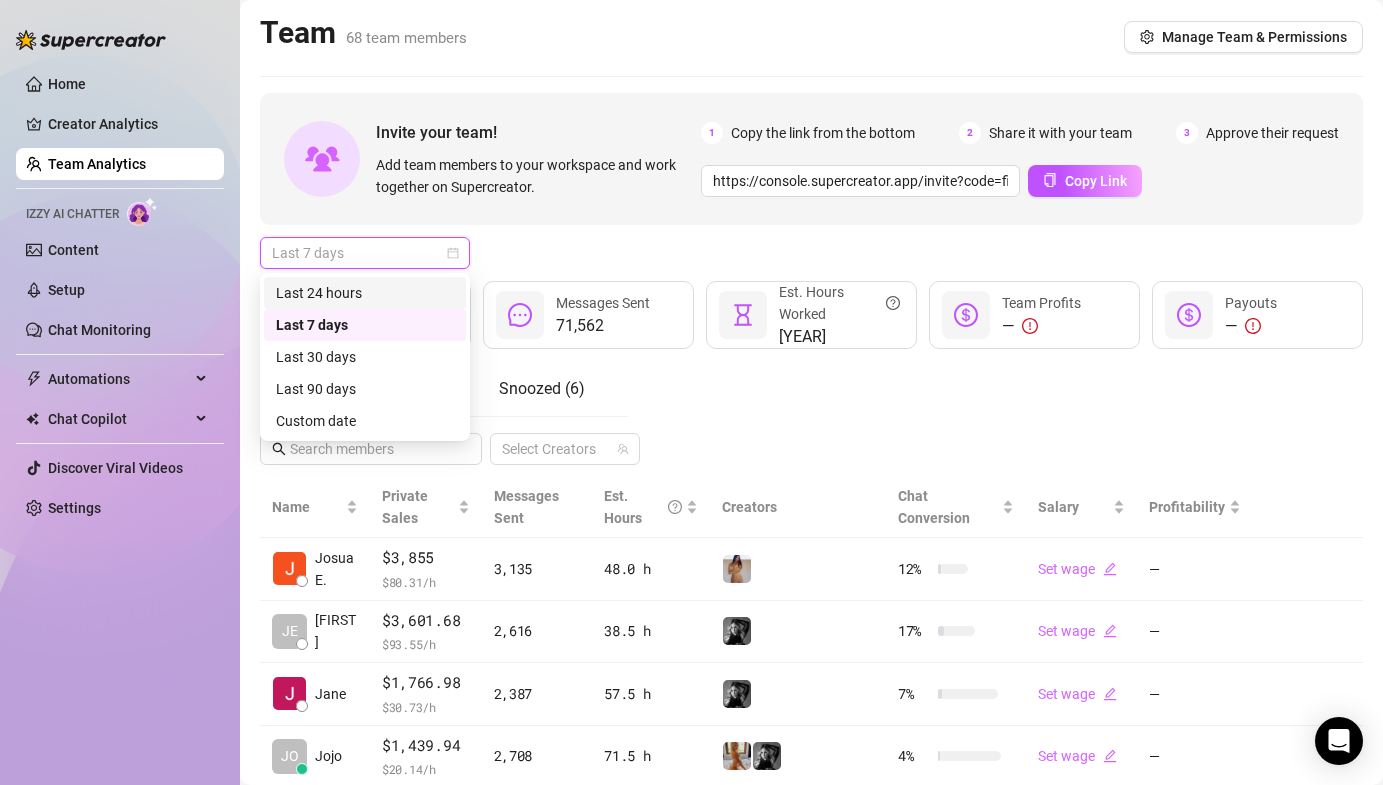 click on "Last 24 hours" at bounding box center (365, 293) 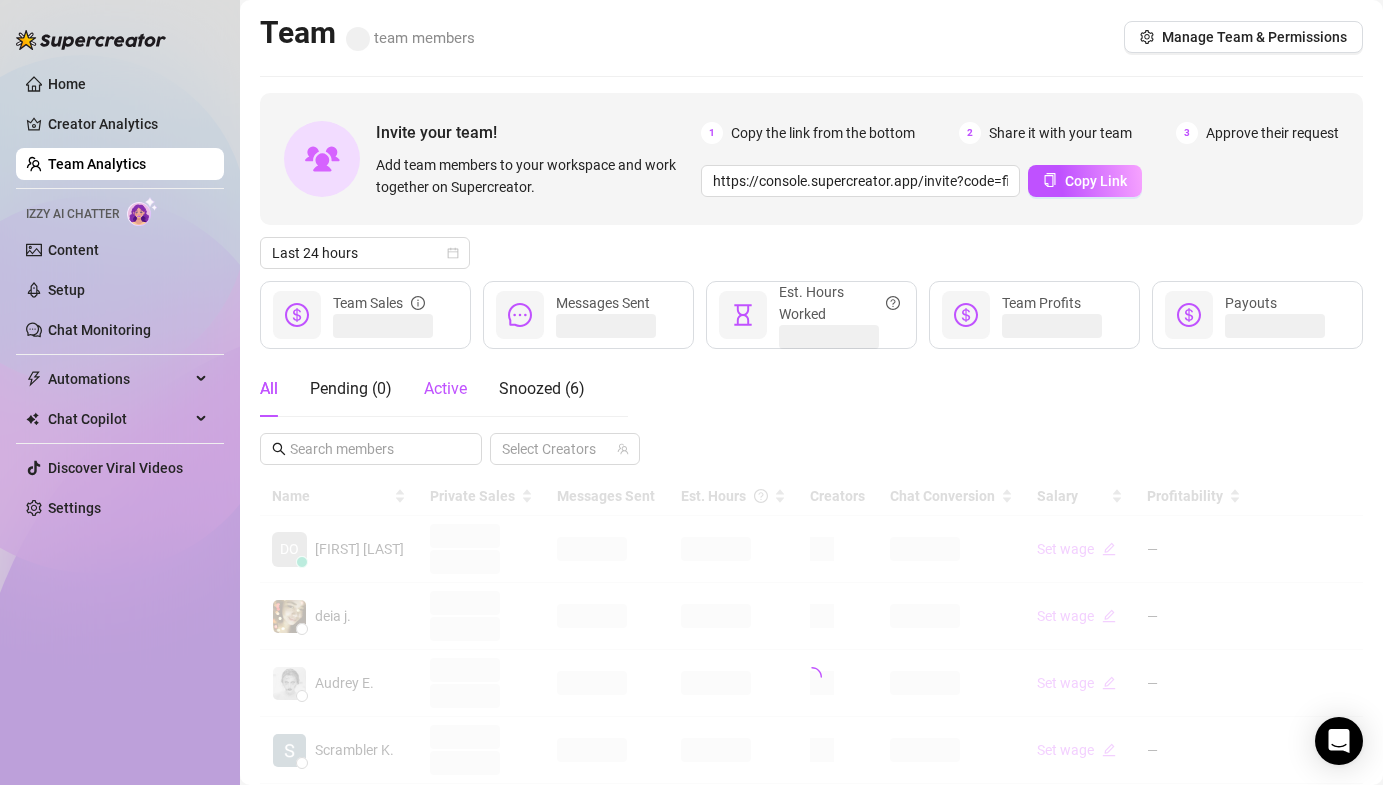 click on "Active" at bounding box center [445, 389] 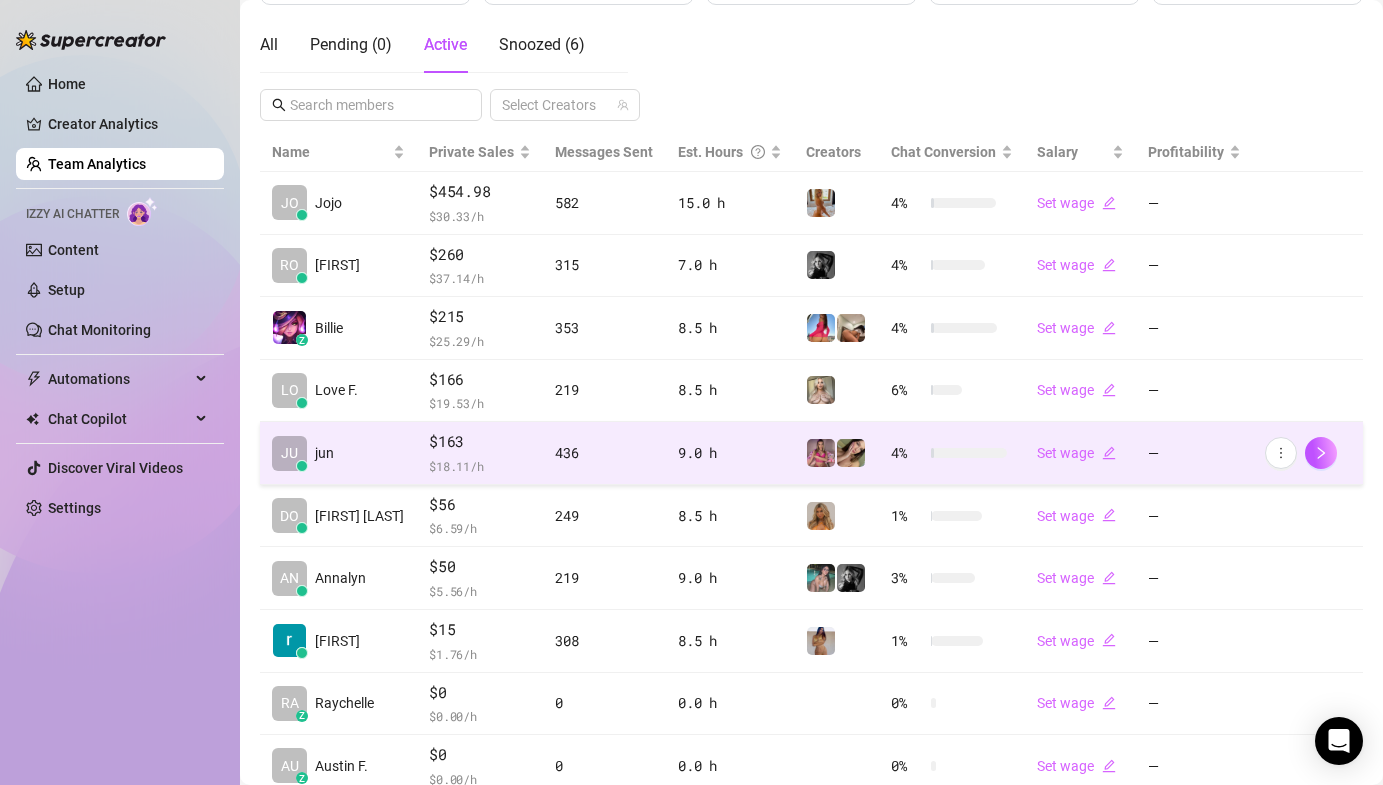 scroll, scrollTop: 472, scrollLeft: 0, axis: vertical 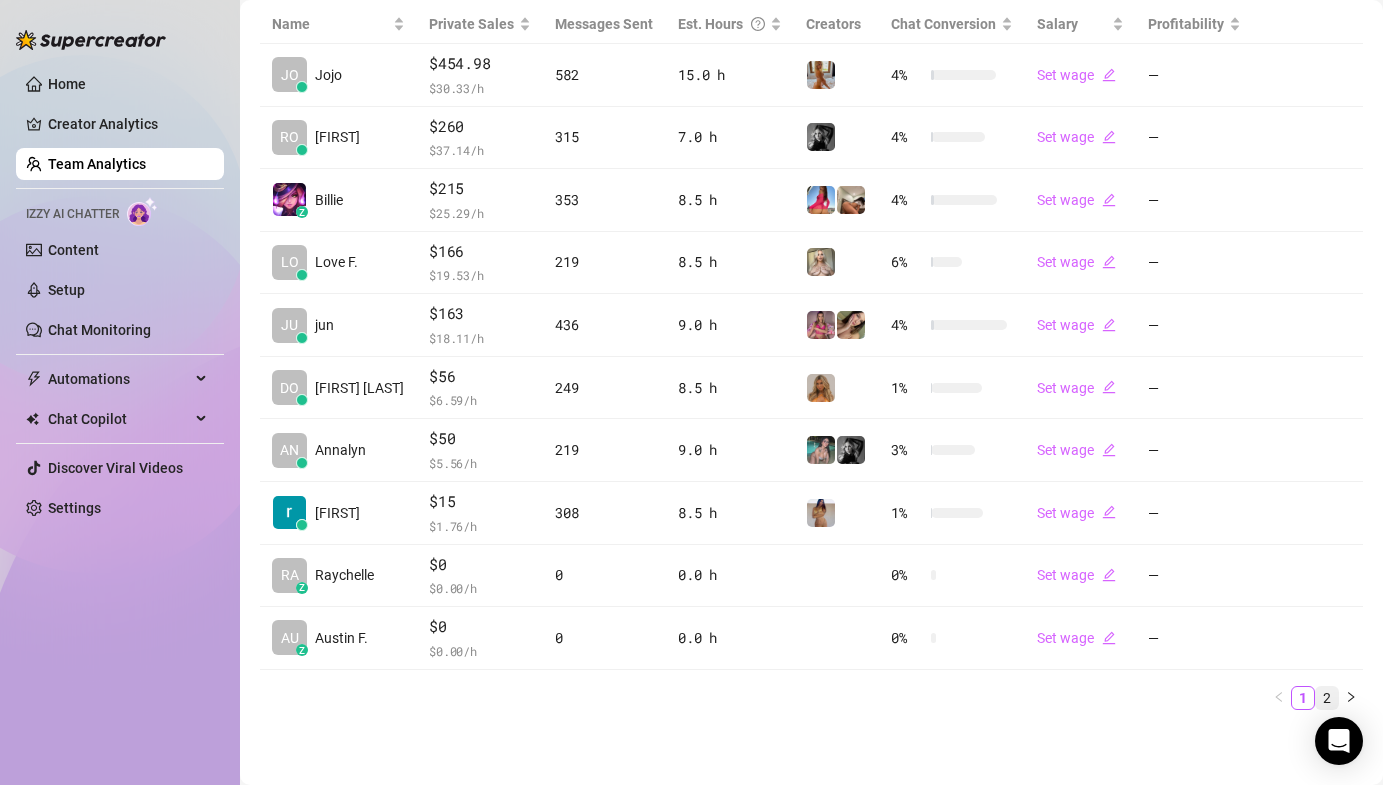 click on "2" at bounding box center (1327, 698) 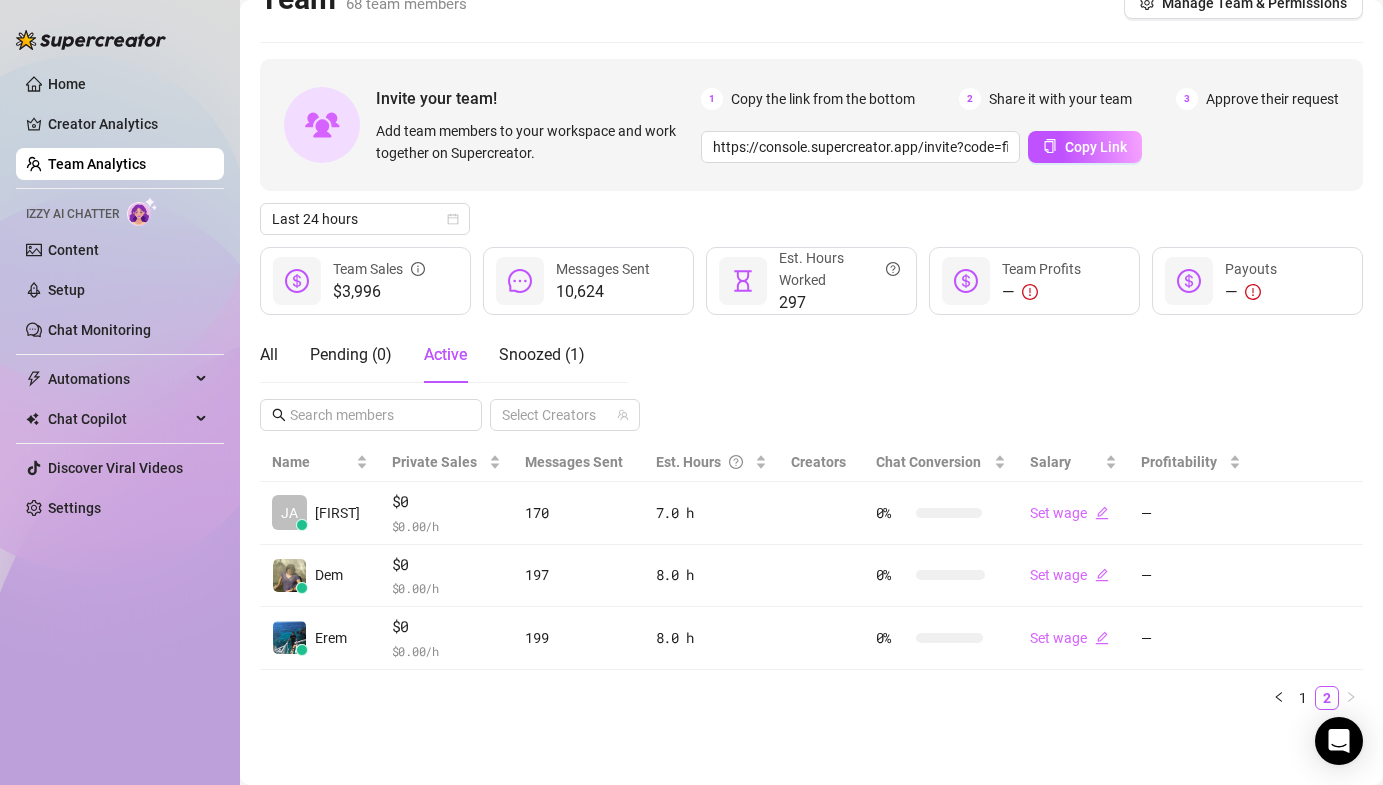 scroll, scrollTop: 0, scrollLeft: 0, axis: both 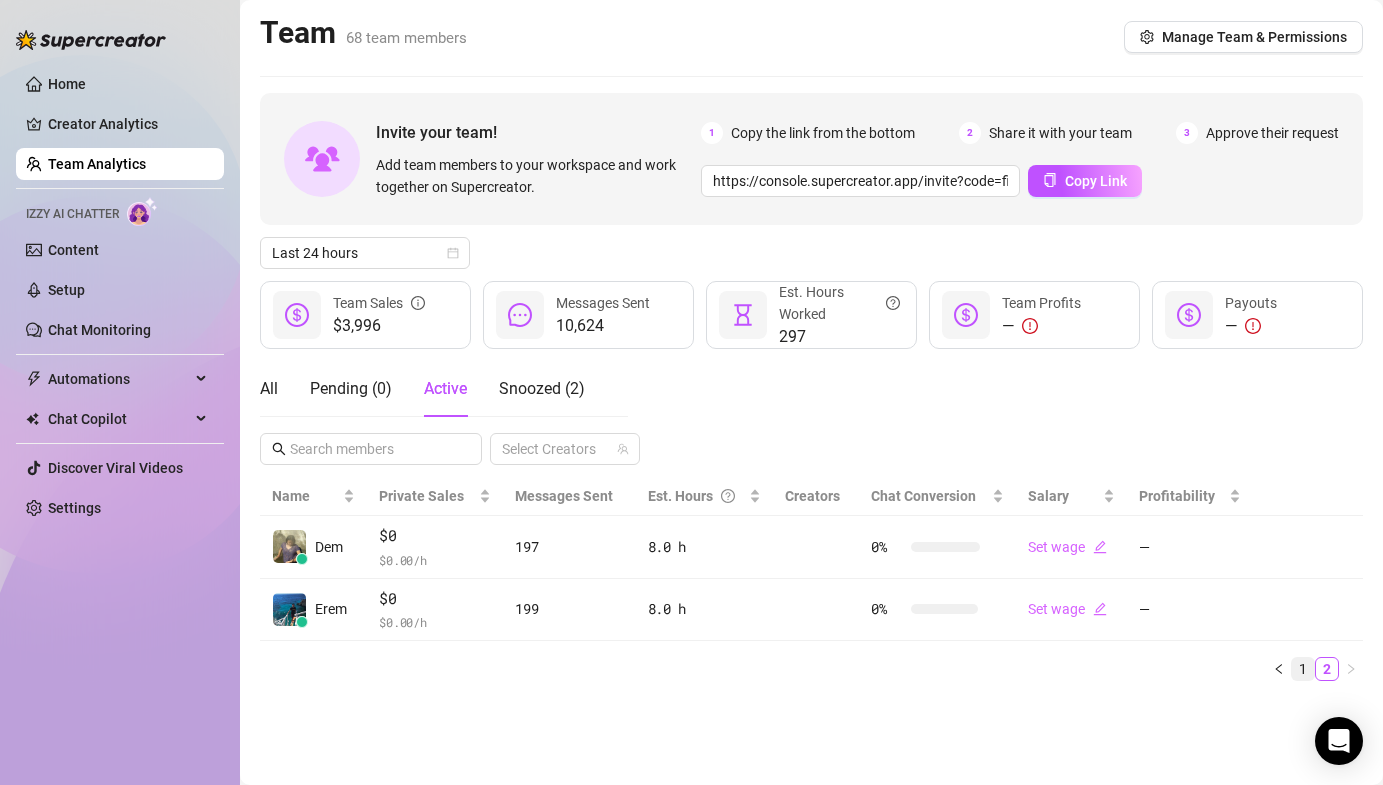 click on "1" at bounding box center [1303, 669] 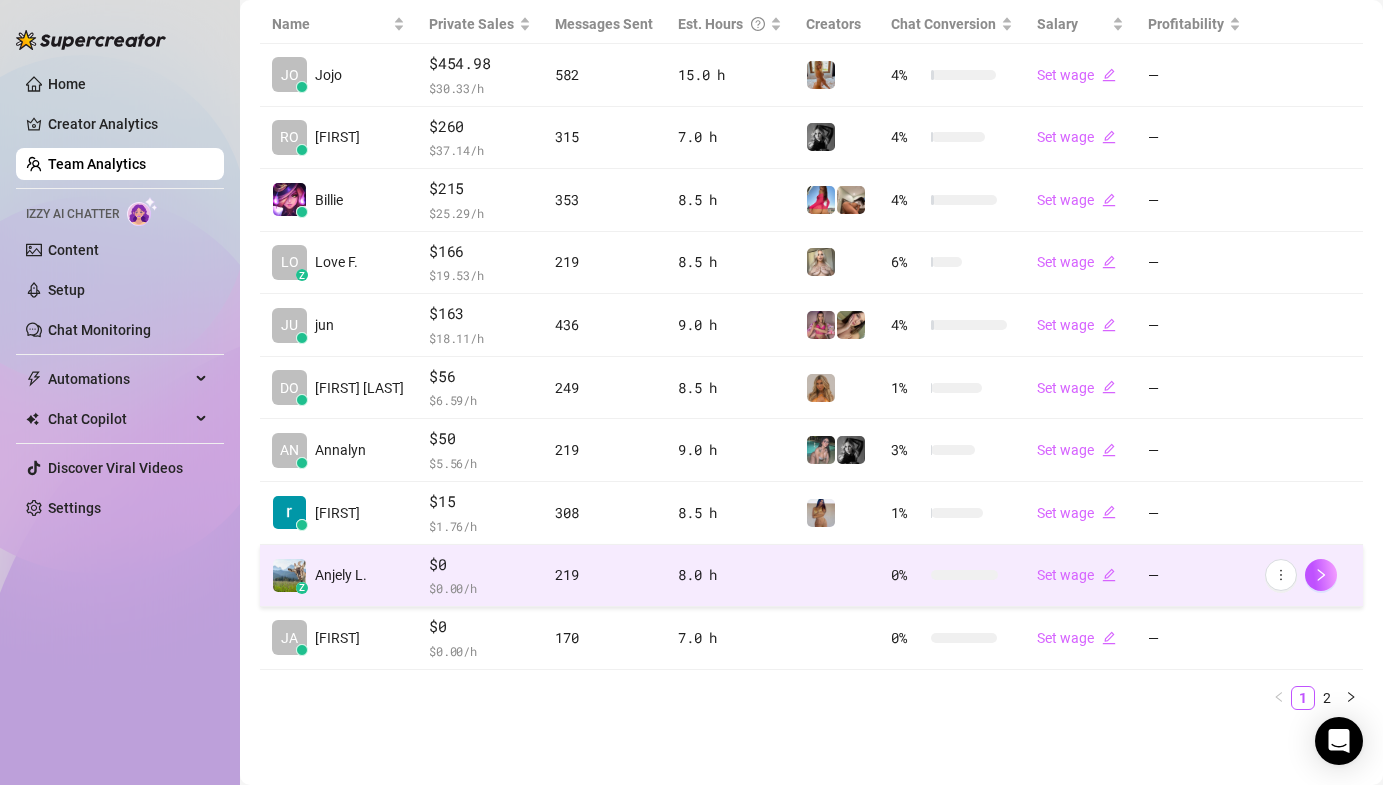 scroll, scrollTop: 472, scrollLeft: 0, axis: vertical 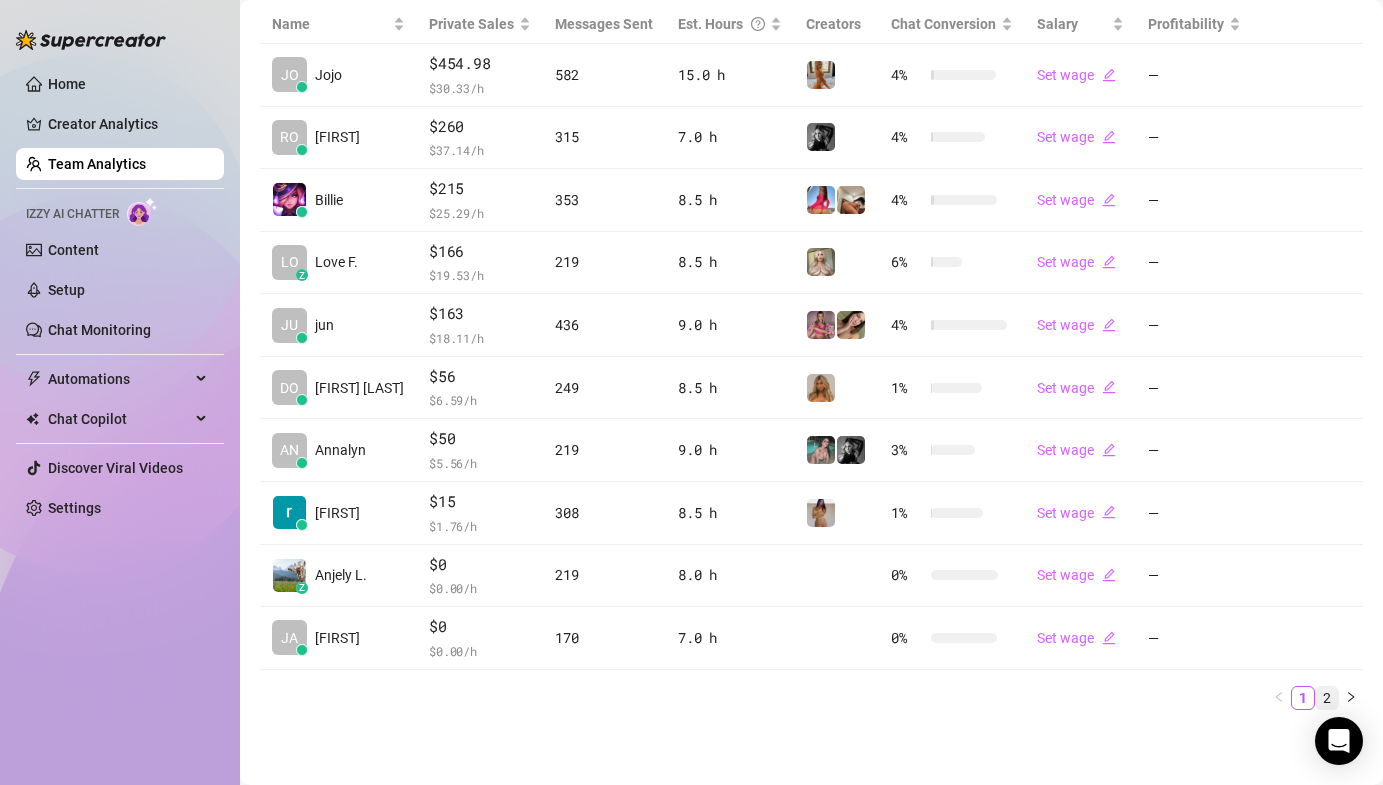 click on "2" at bounding box center [1327, 698] 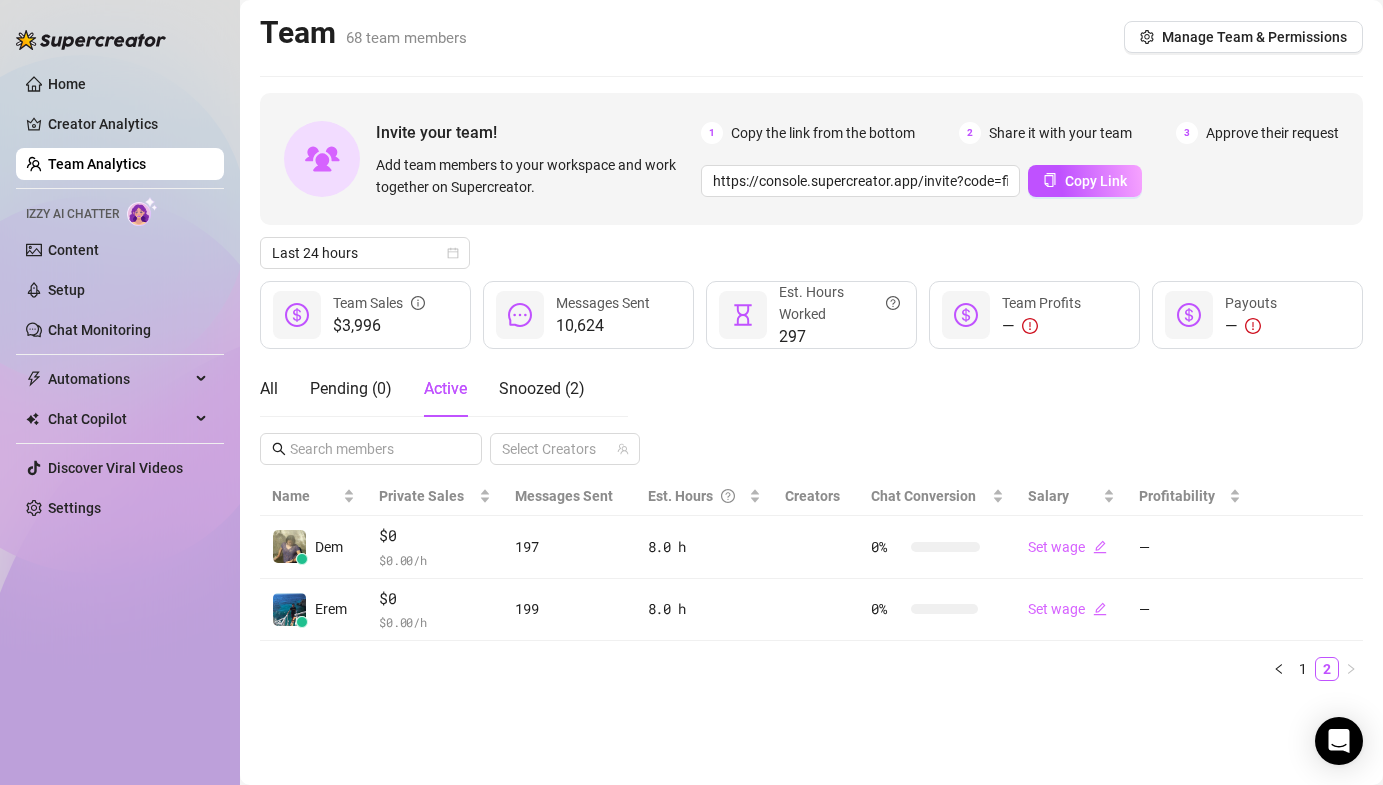 scroll, scrollTop: 0, scrollLeft: 0, axis: both 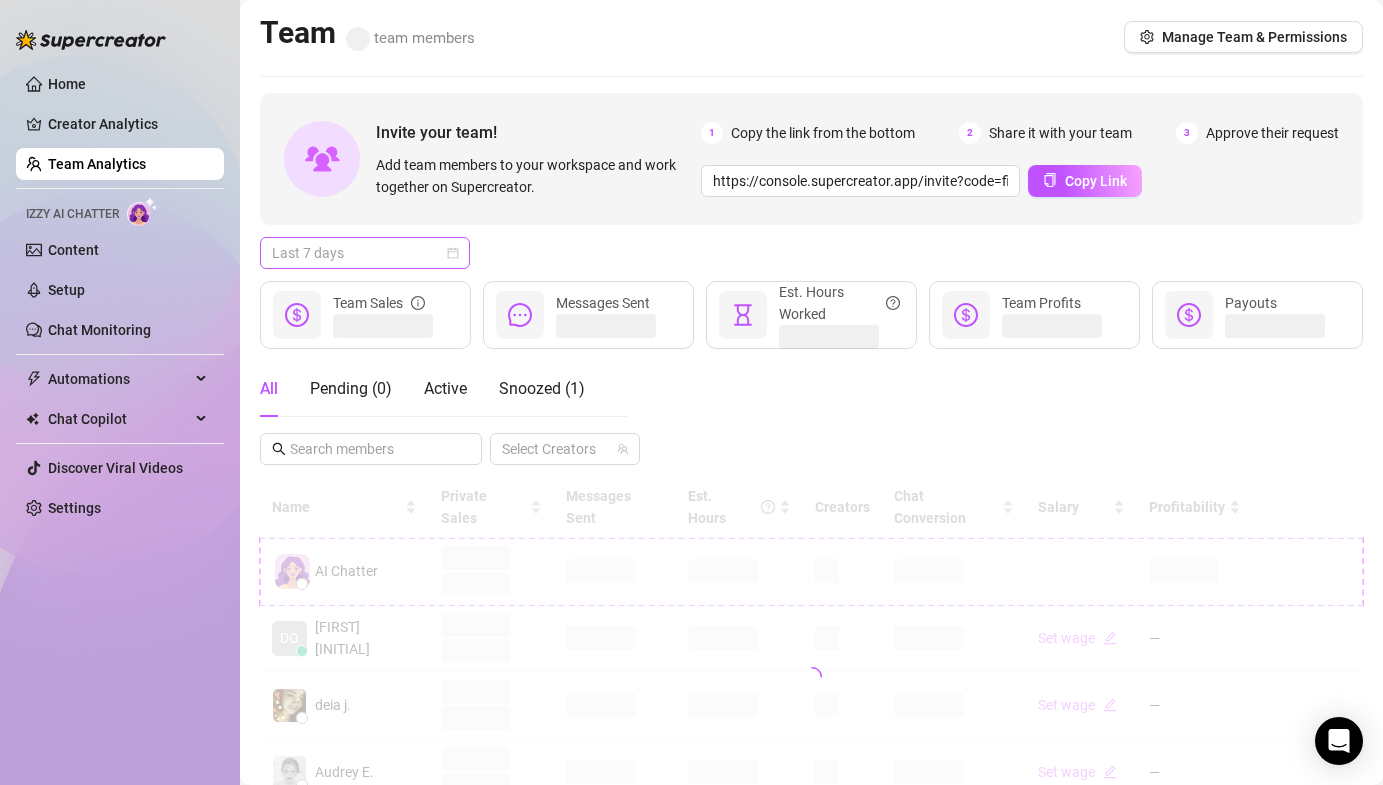 click on "Last 7 days" at bounding box center (365, 253) 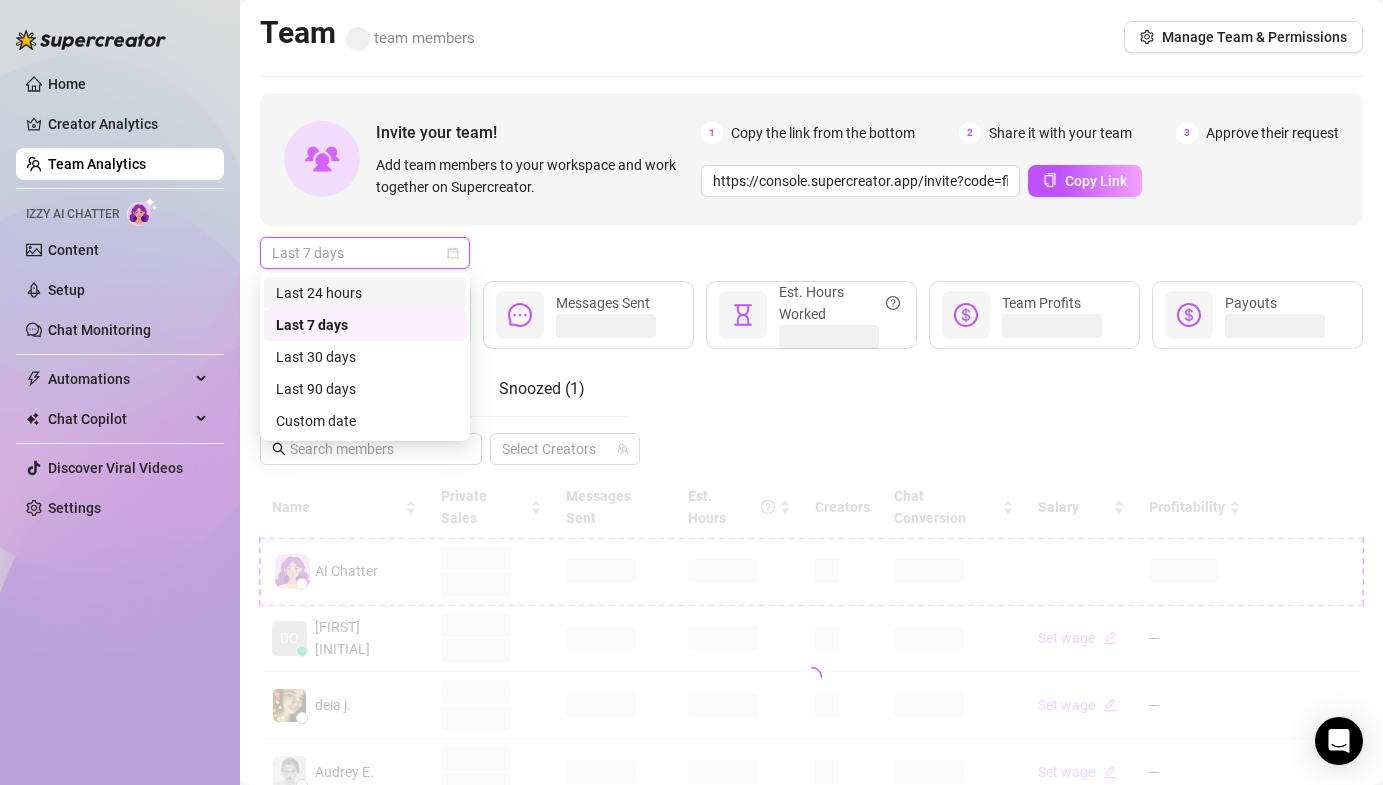 click on "Last 24 hours" at bounding box center [365, 293] 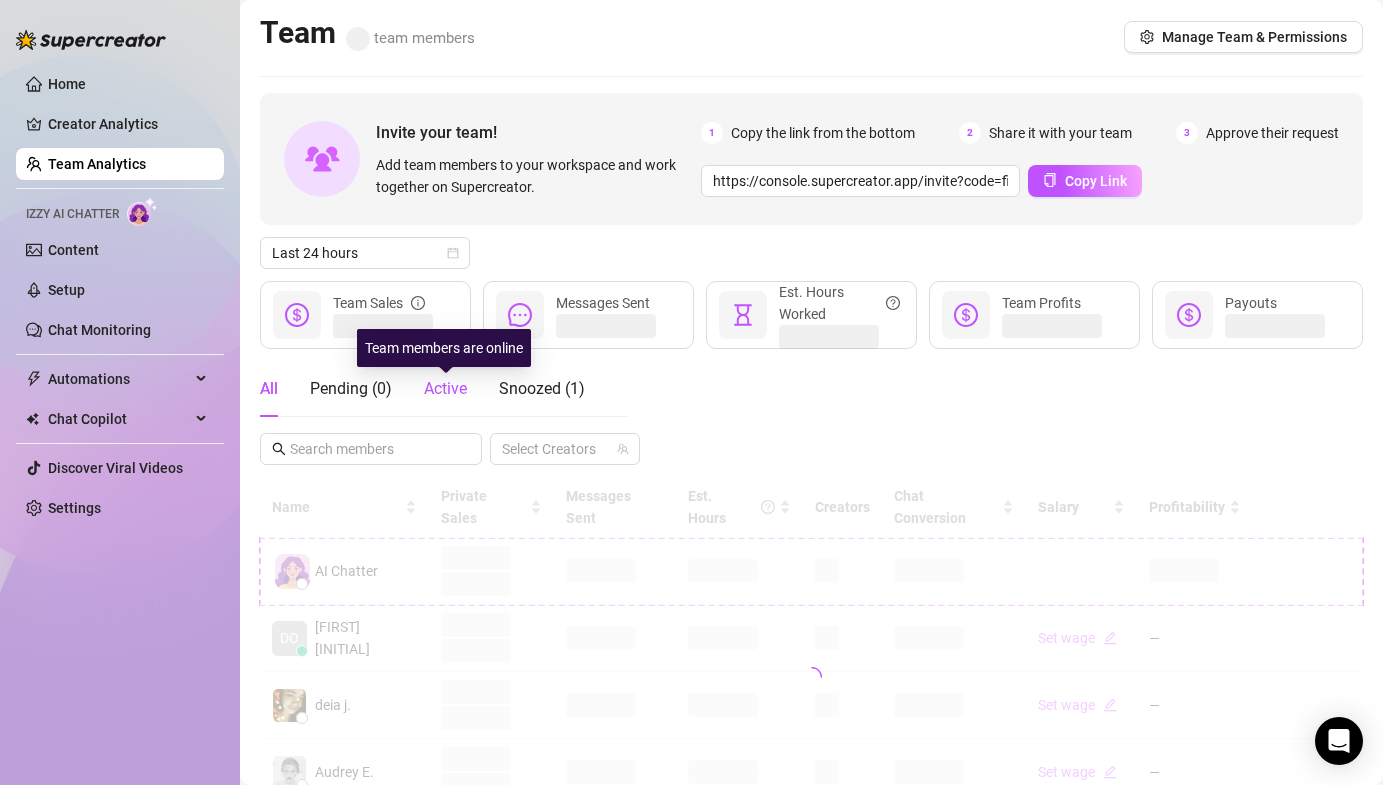 click on "Active" at bounding box center [445, 388] 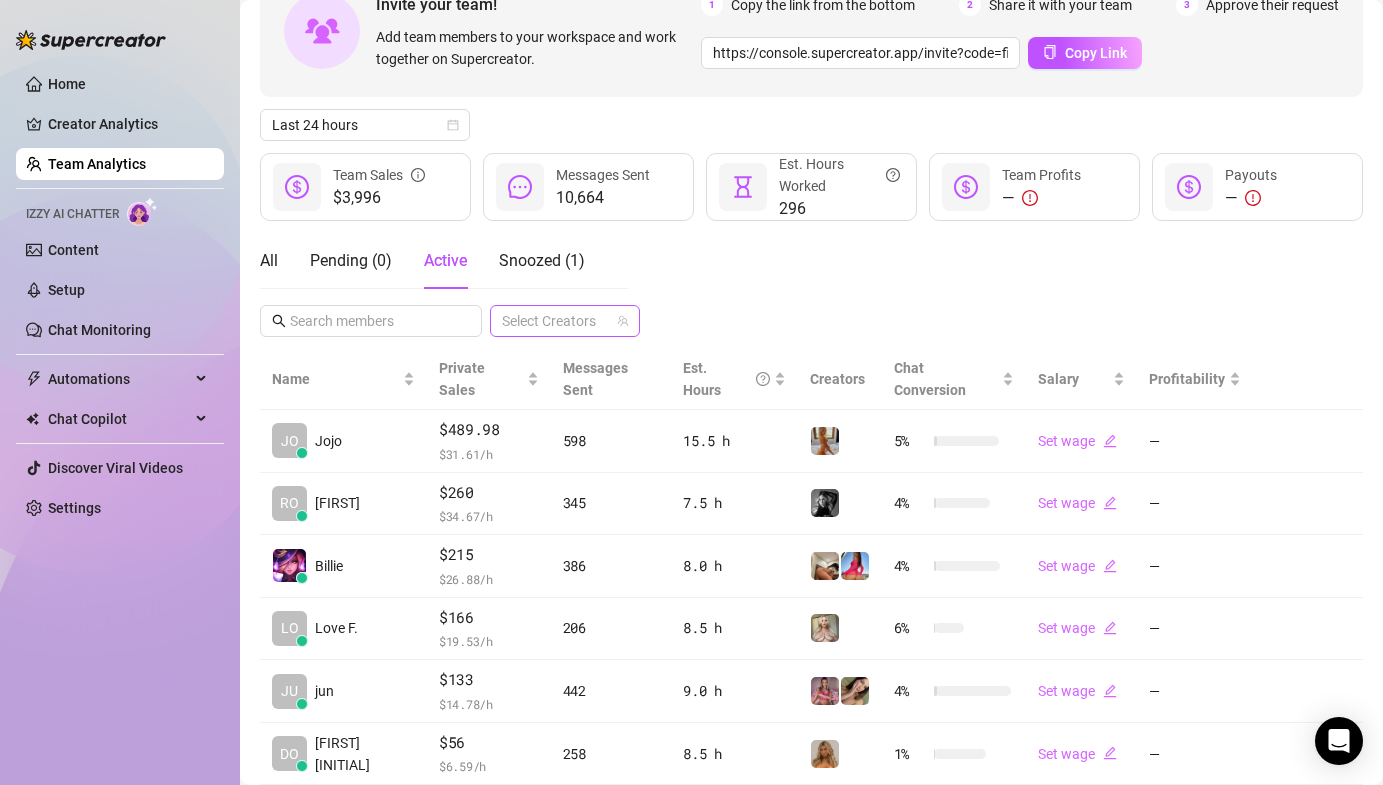 scroll, scrollTop: 397, scrollLeft: 0, axis: vertical 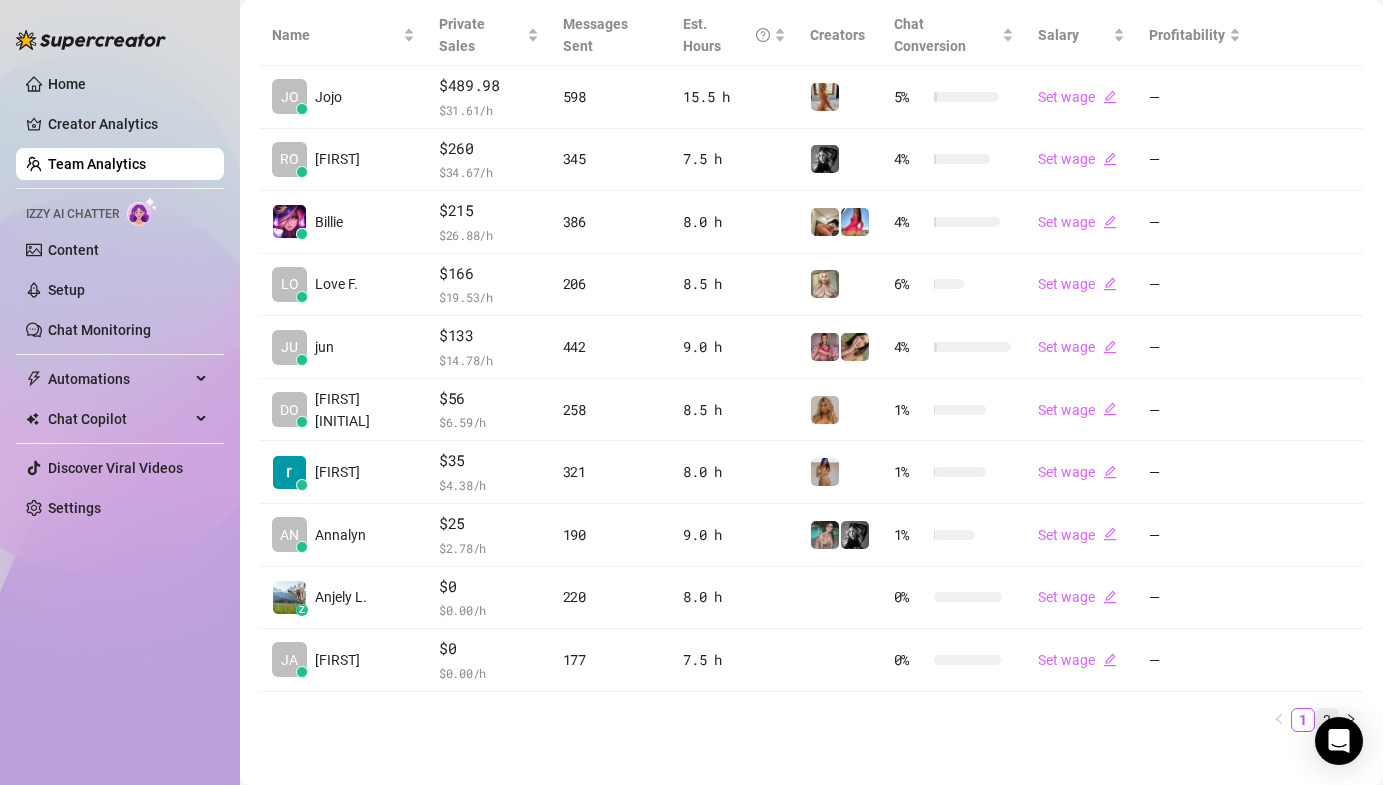 click on "2" at bounding box center (1327, 720) 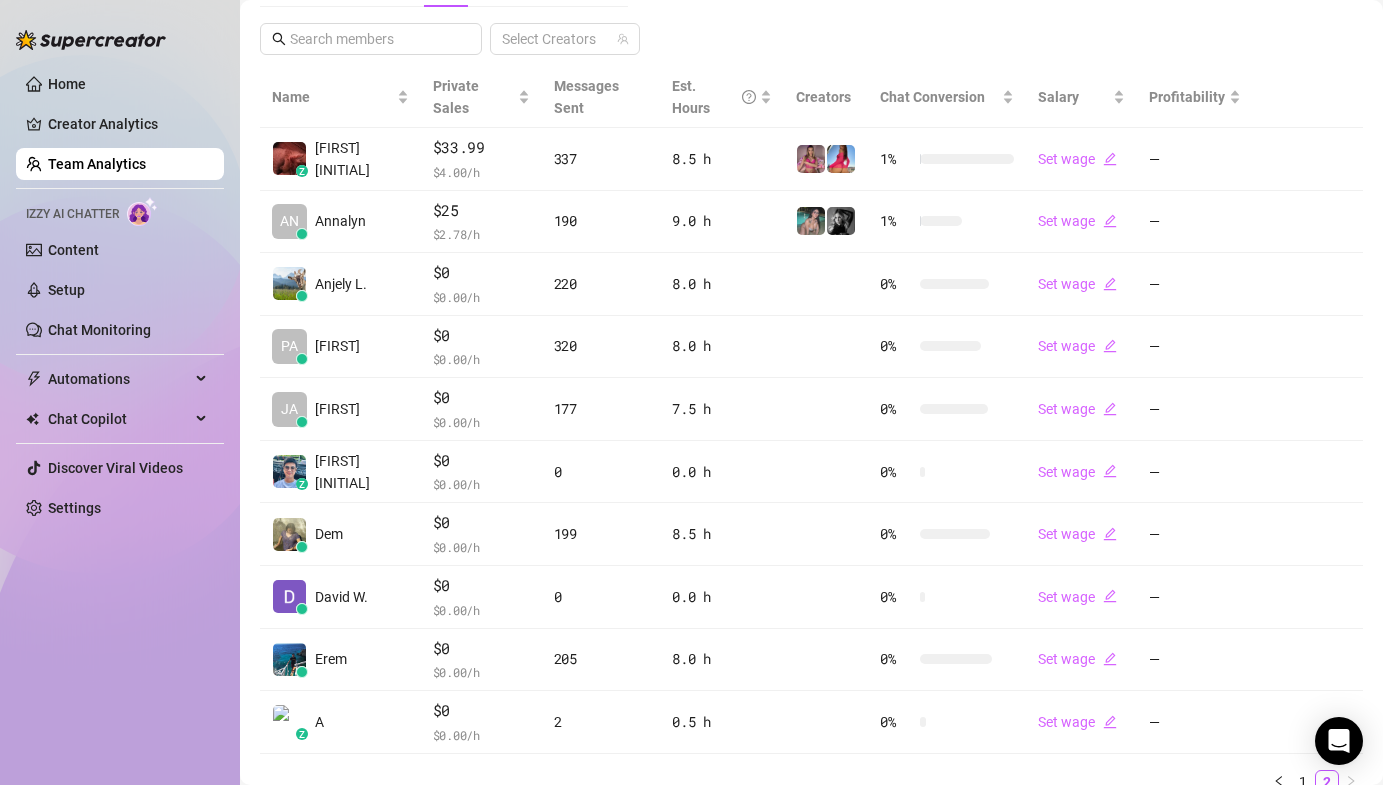 scroll, scrollTop: 472, scrollLeft: 0, axis: vertical 